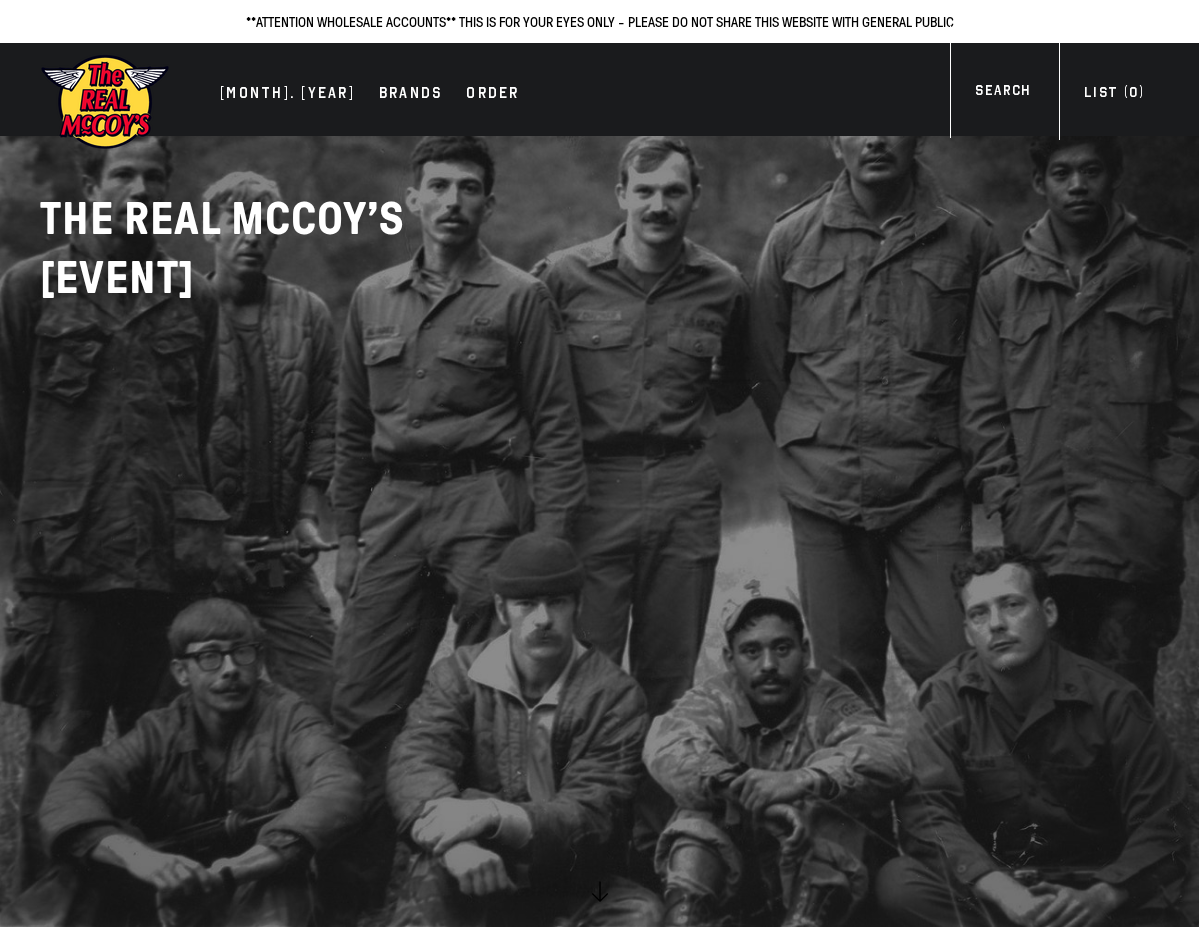 scroll, scrollTop: 0, scrollLeft: 0, axis: both 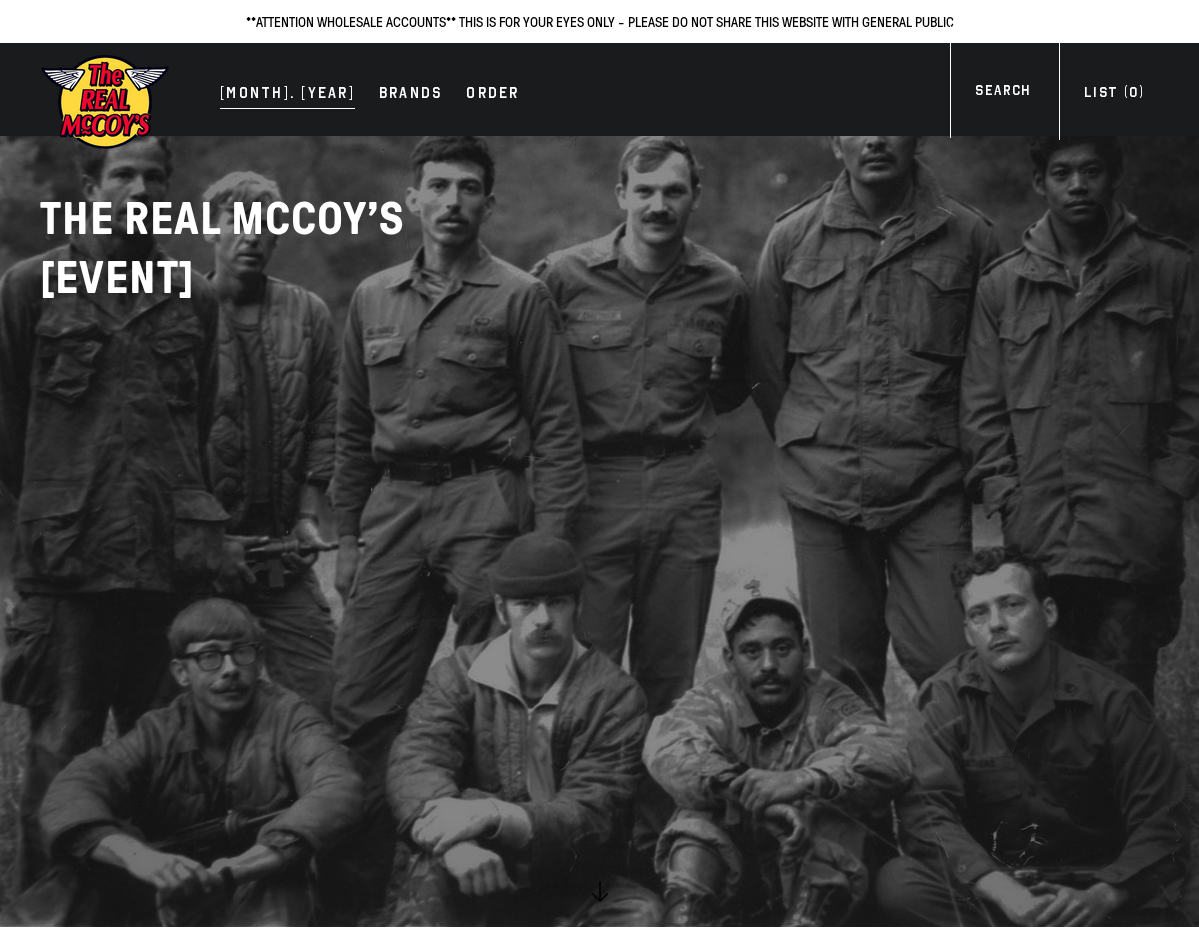 click on "JULY. 2025" at bounding box center (287, 95) 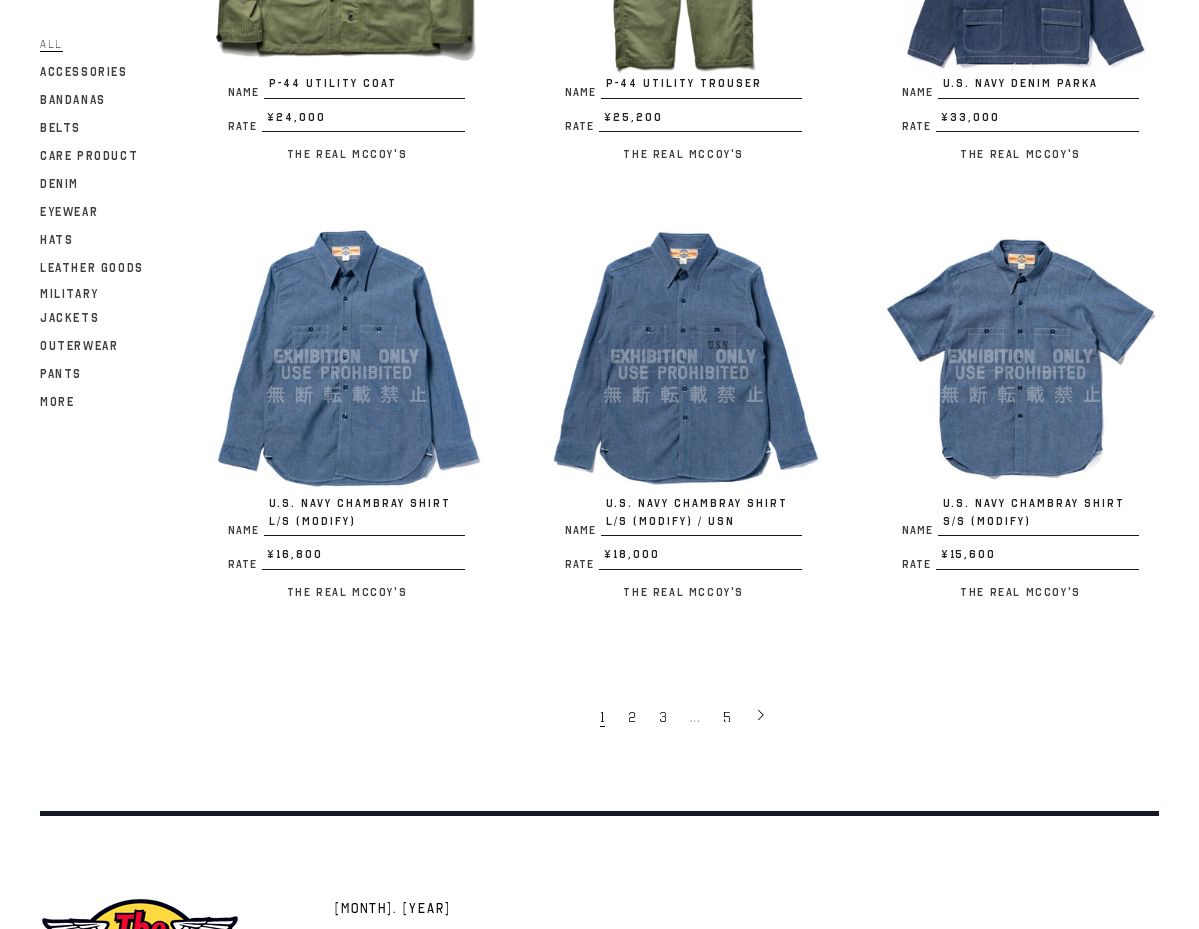 scroll, scrollTop: 3100, scrollLeft: 0, axis: vertical 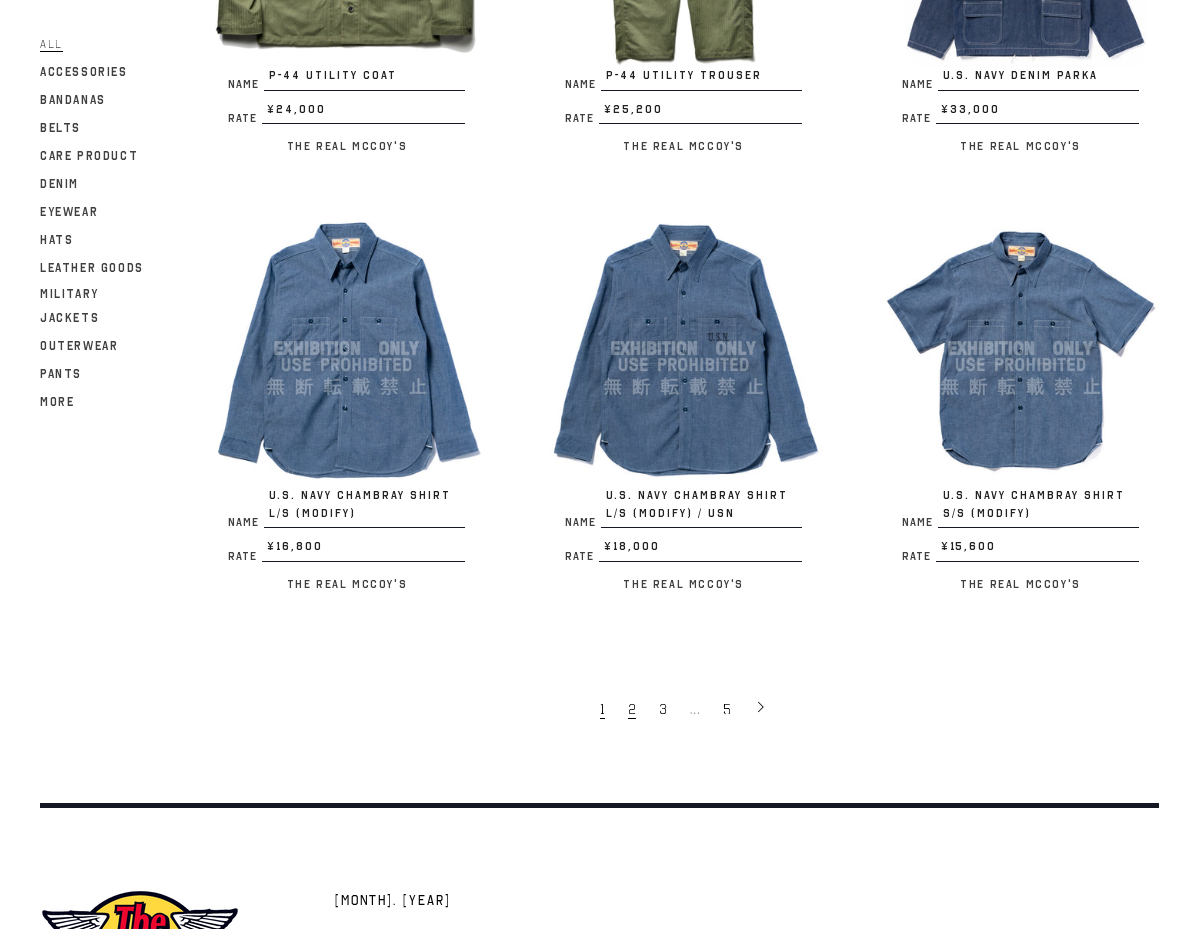 click on "2" at bounding box center [633, 708] 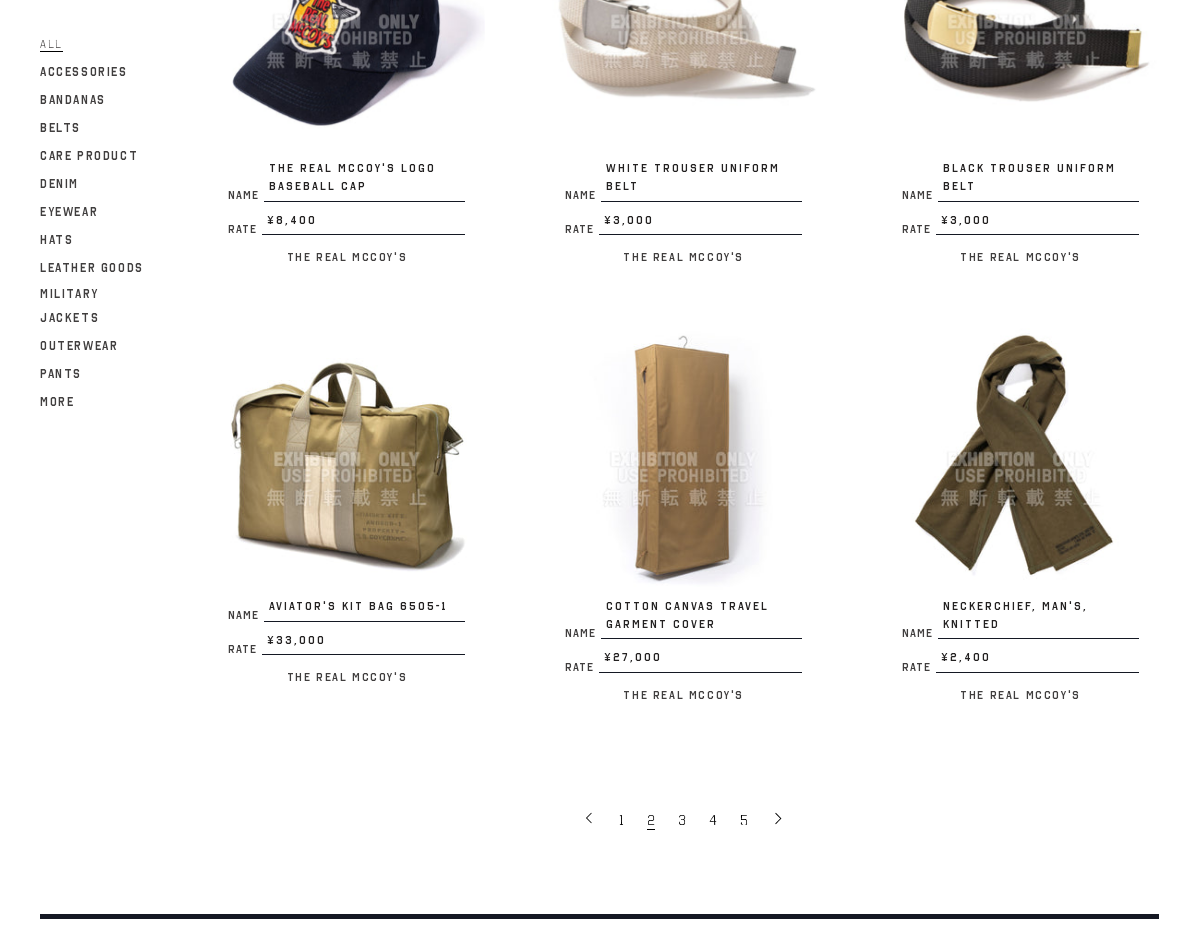 scroll, scrollTop: 3000, scrollLeft: 0, axis: vertical 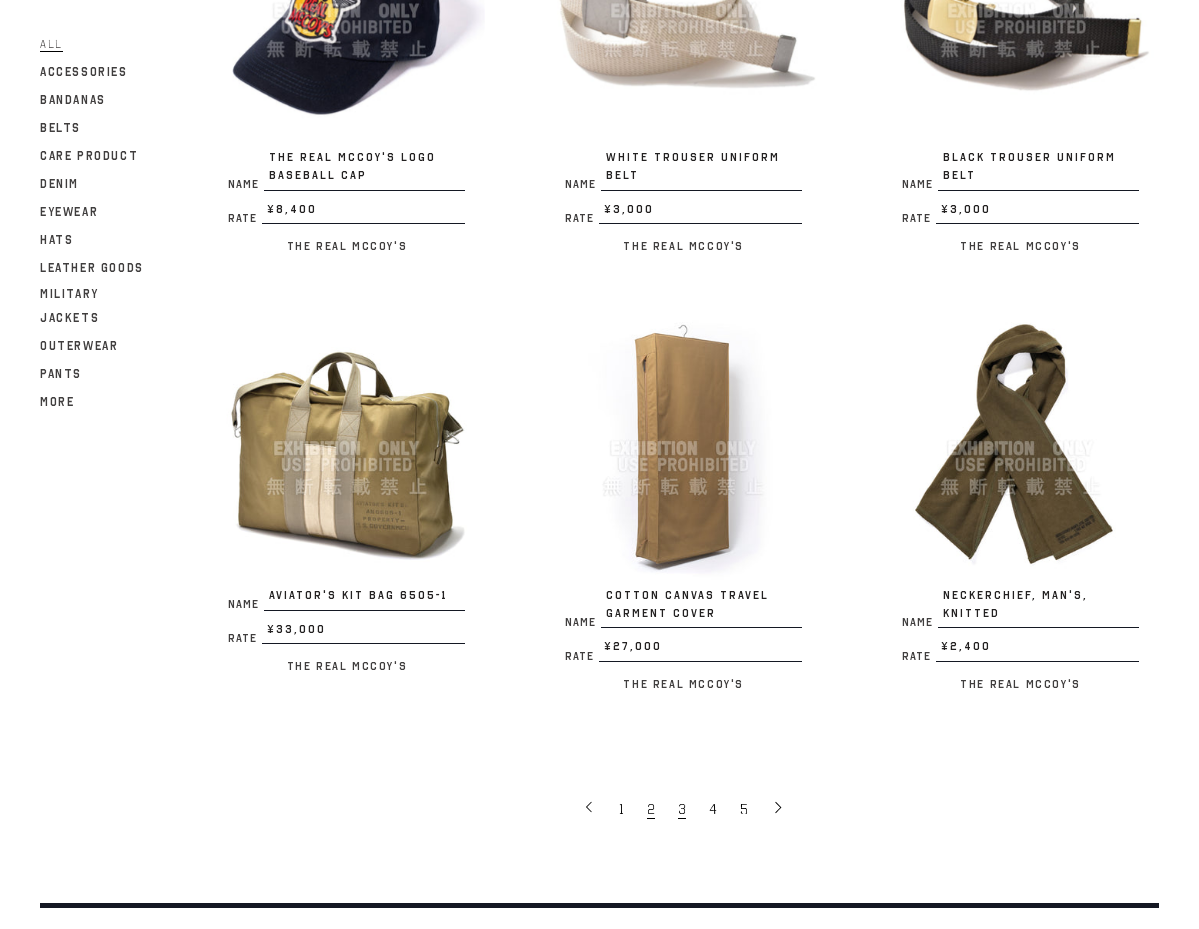 click on "3" at bounding box center (682, 809) 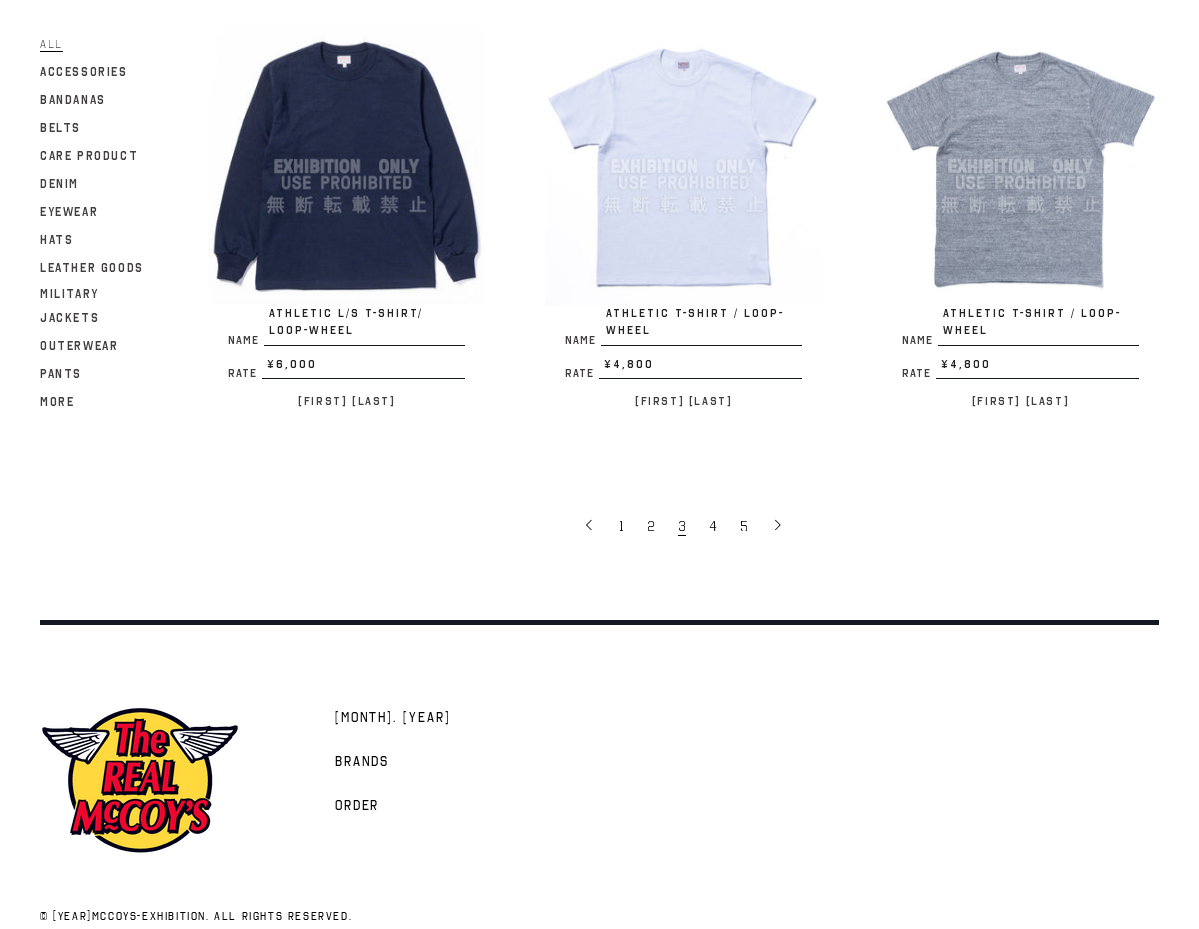 scroll, scrollTop: 3332, scrollLeft: 0, axis: vertical 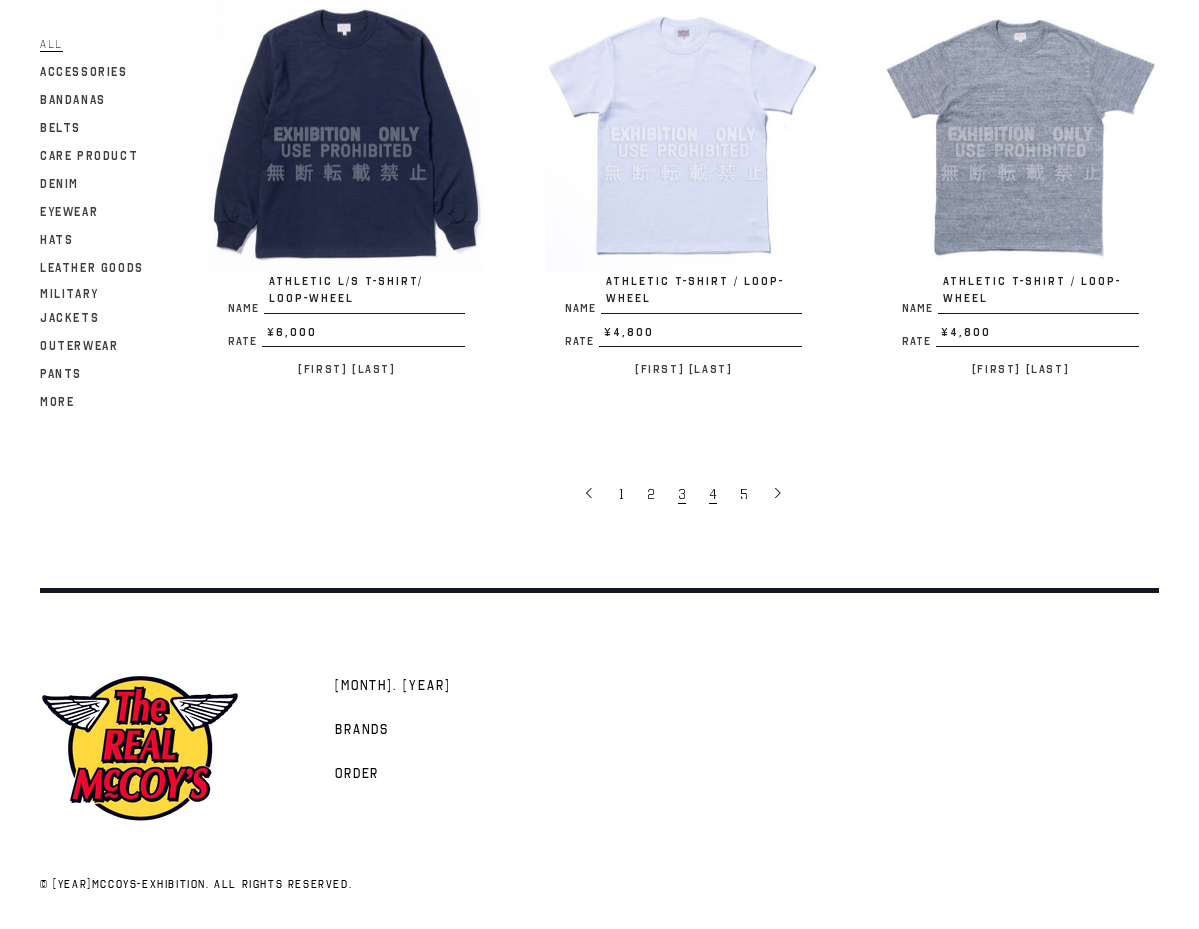 click on "4" at bounding box center (713, 494) 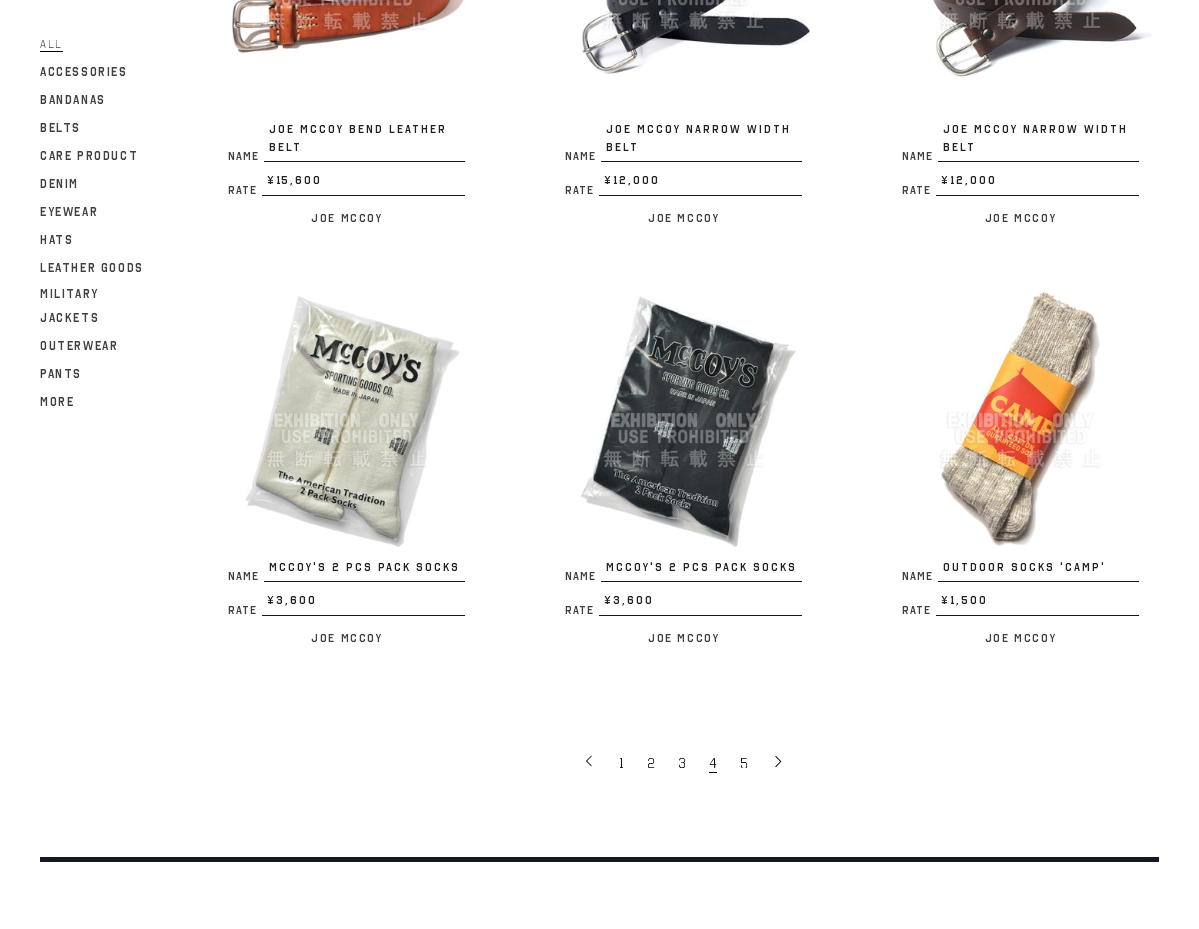 scroll, scrollTop: 3261, scrollLeft: 0, axis: vertical 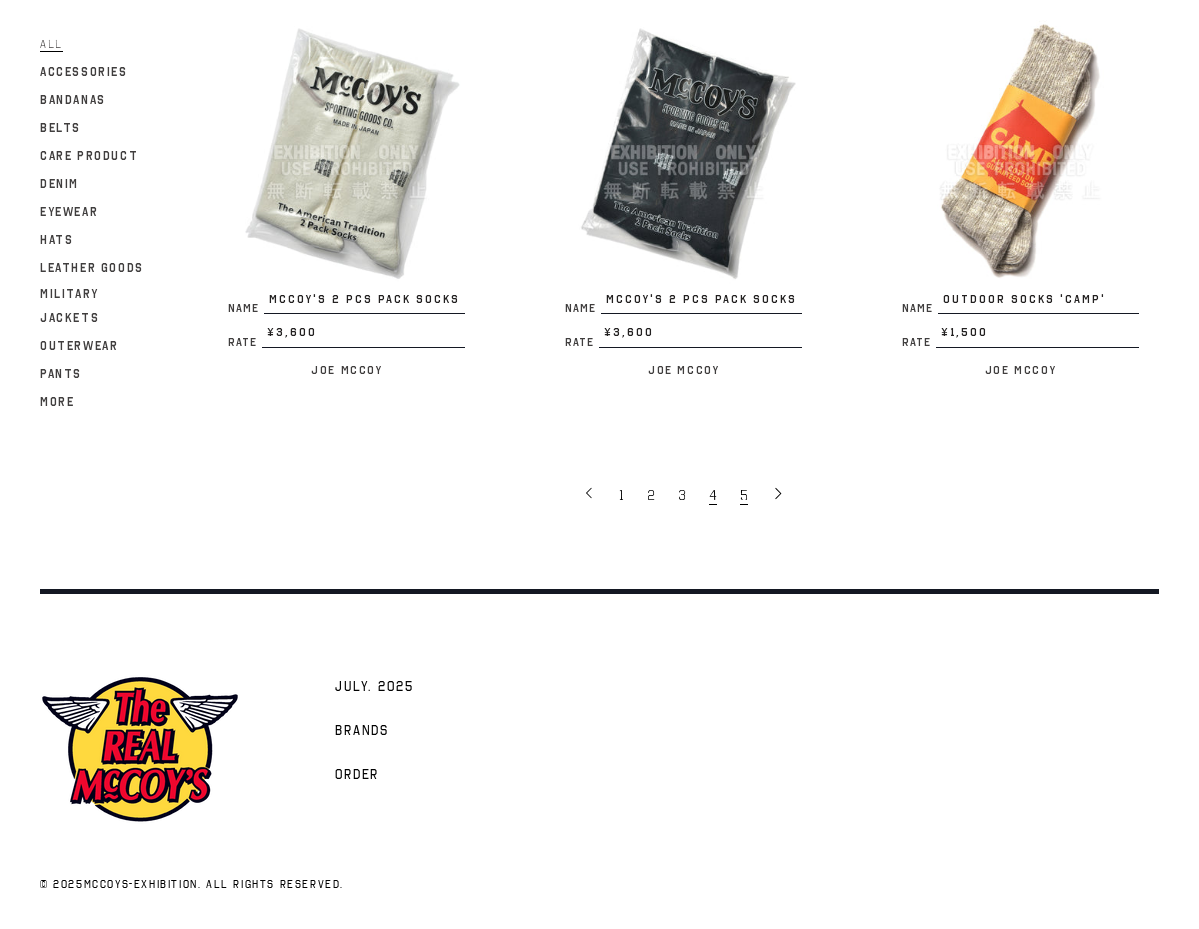 click on "5" at bounding box center (744, 495) 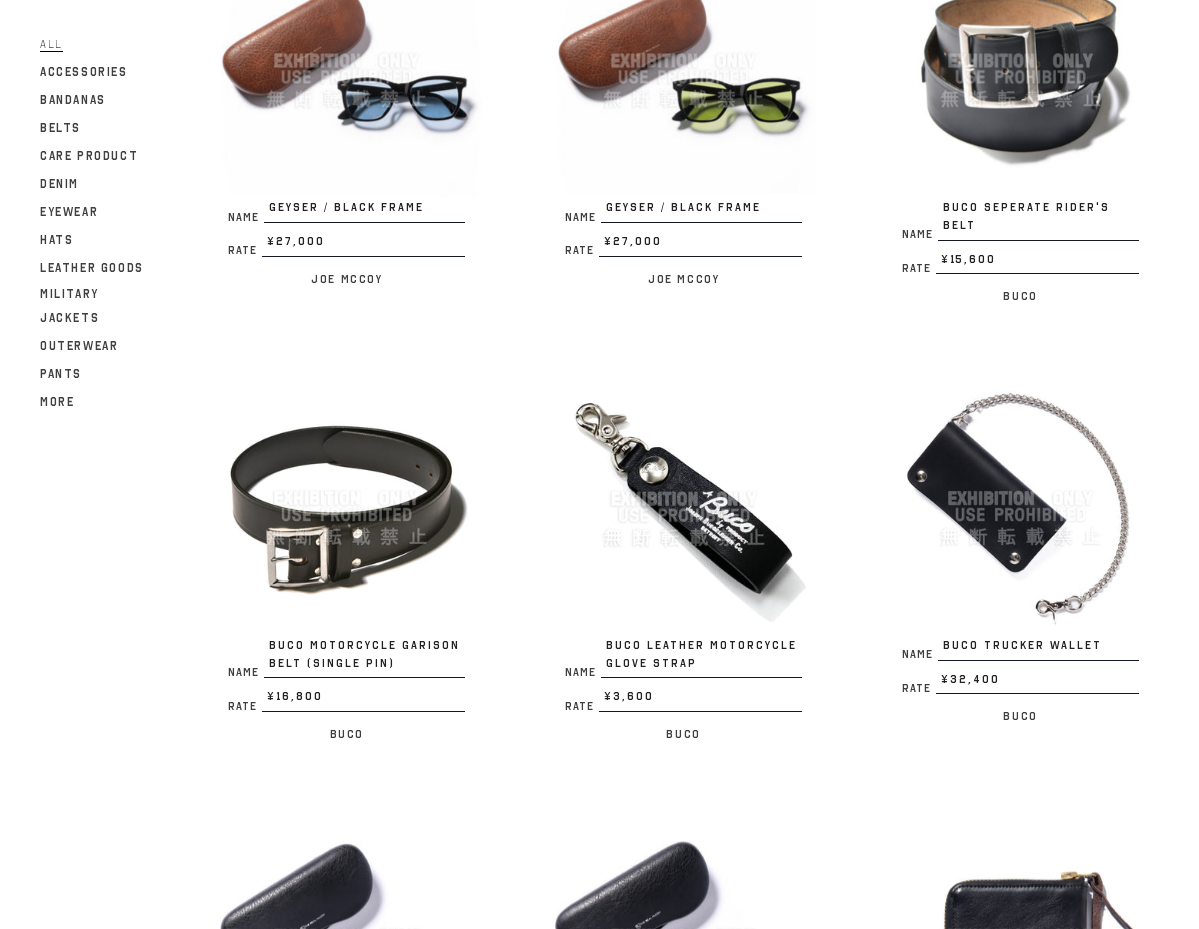 scroll, scrollTop: 800, scrollLeft: 0, axis: vertical 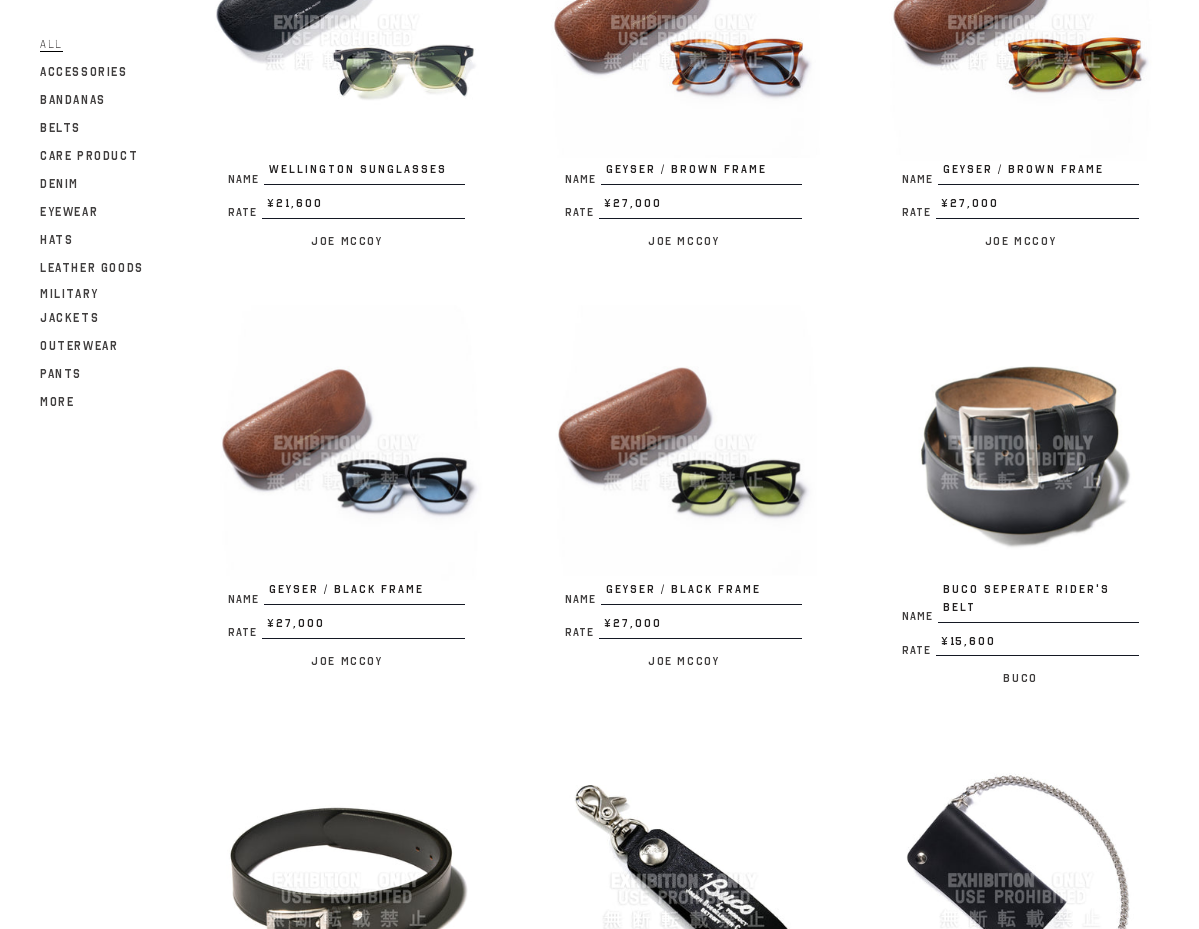 click on "All" at bounding box center (51, 44) 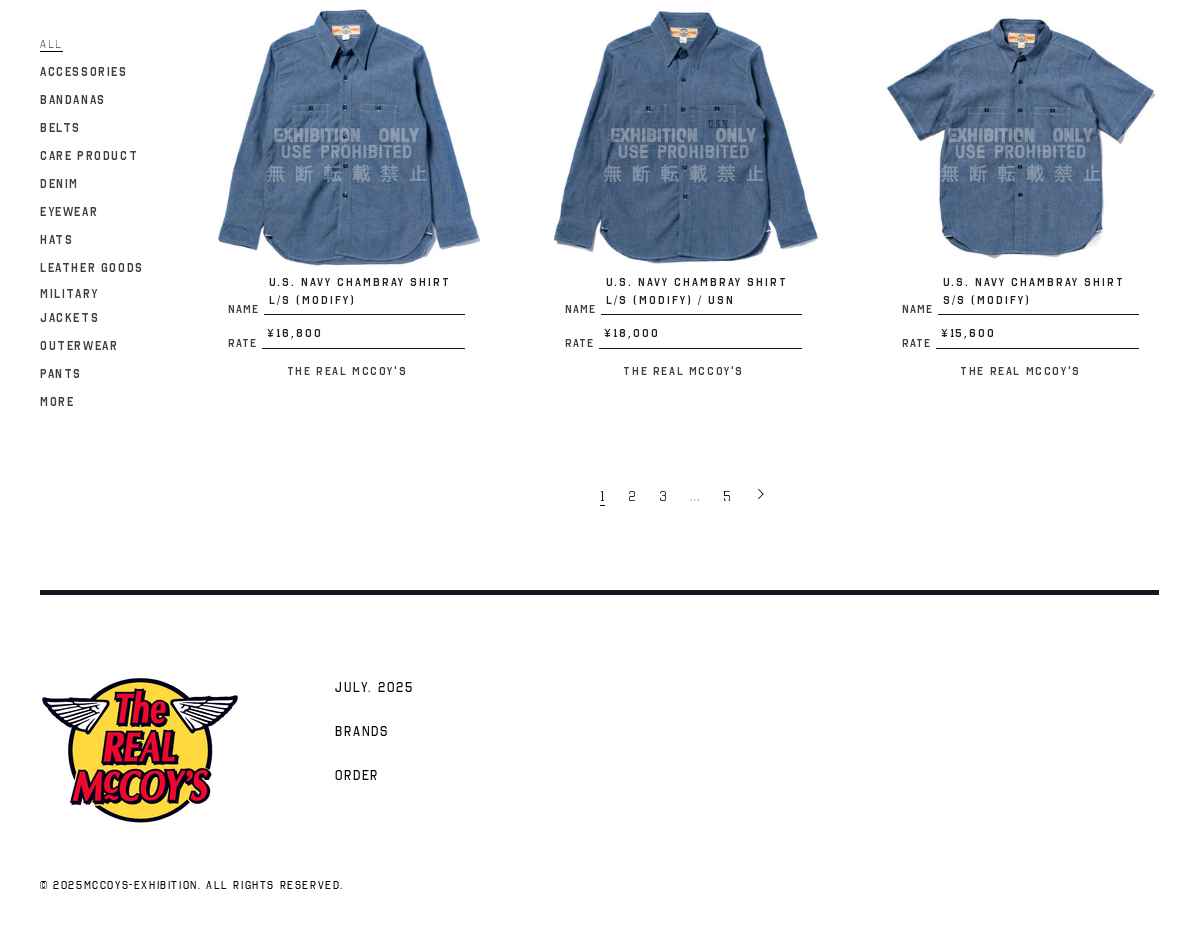 scroll, scrollTop: 3314, scrollLeft: 0, axis: vertical 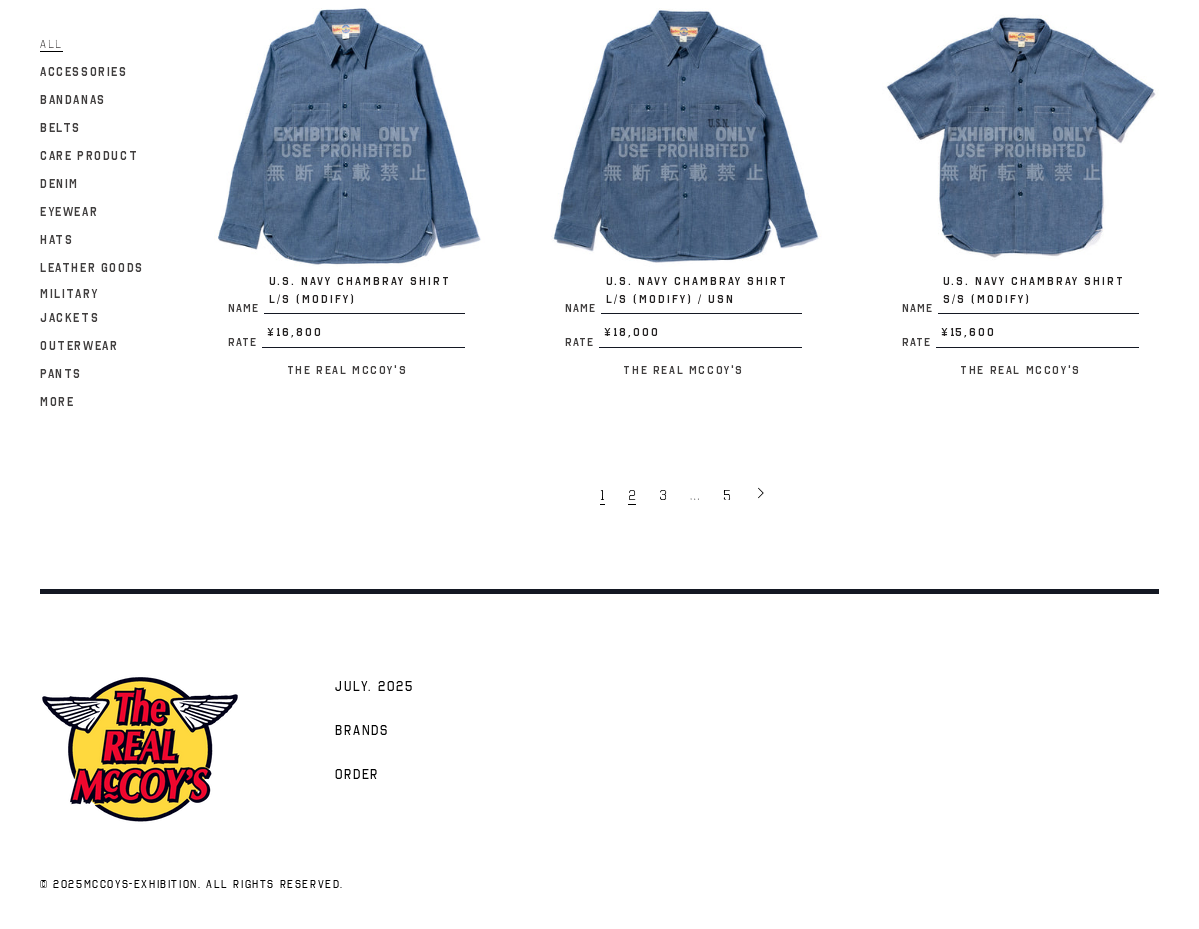 click on "2" at bounding box center [633, 494] 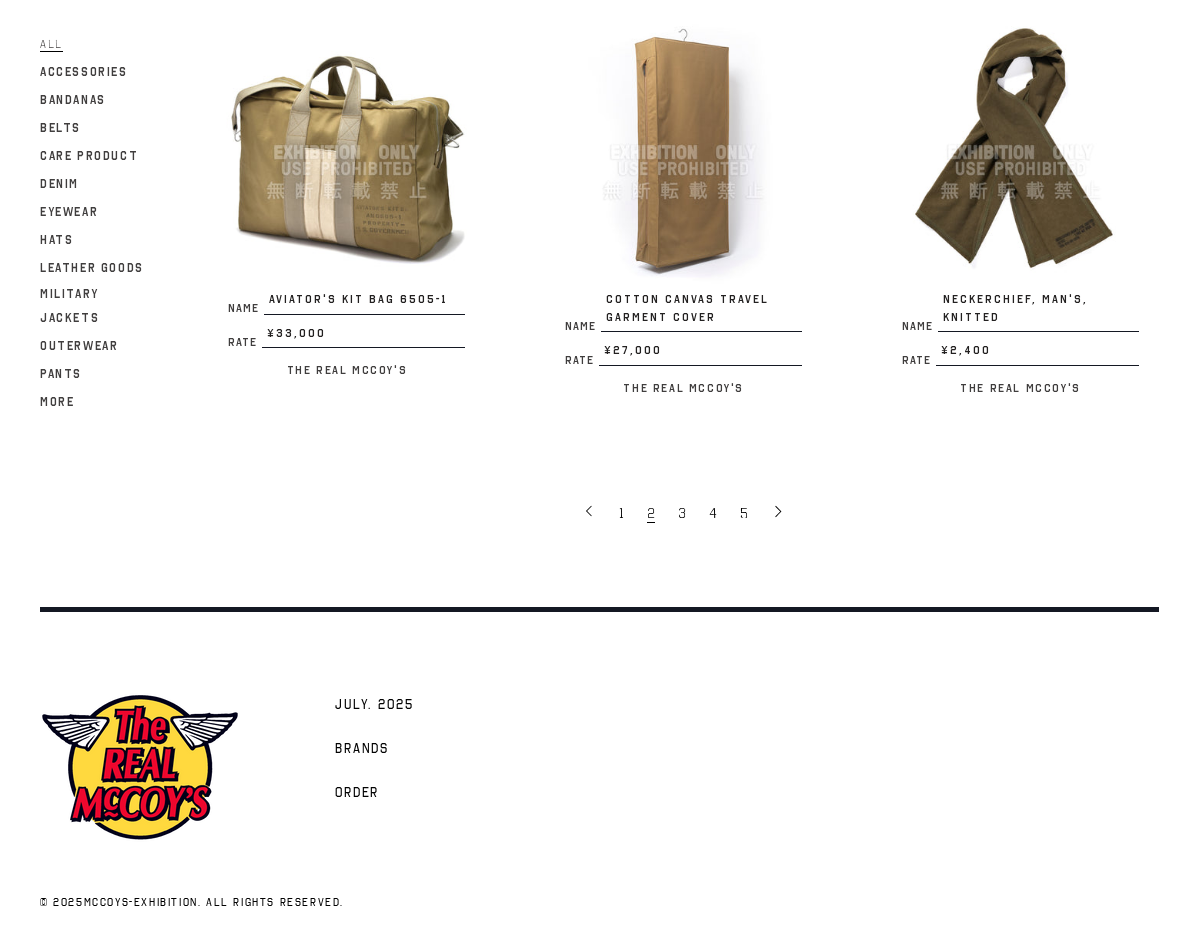 scroll, scrollTop: 3297, scrollLeft: 0, axis: vertical 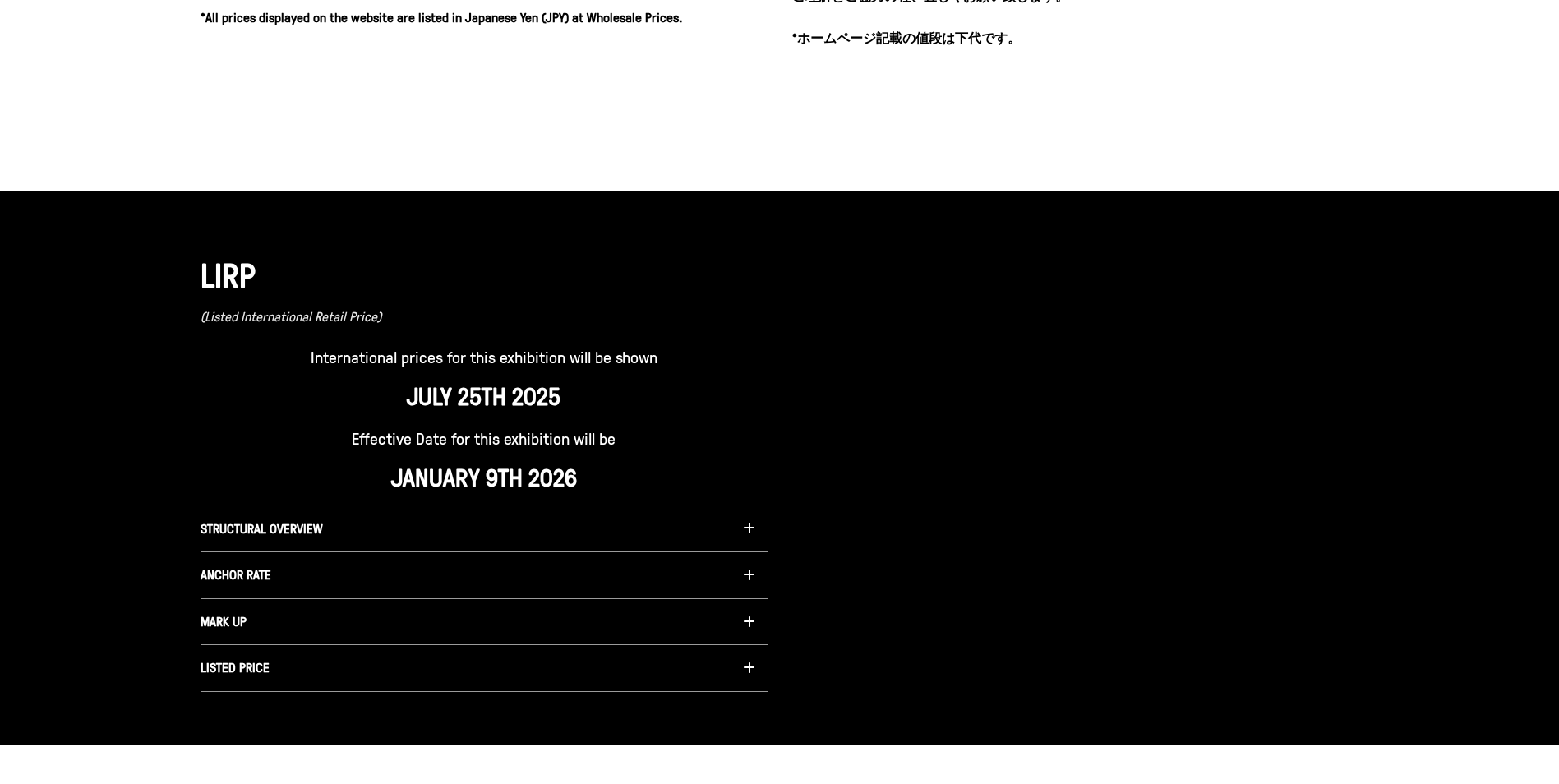 click on "STRUCTURAL OVERVIEW" at bounding box center (484, 529) 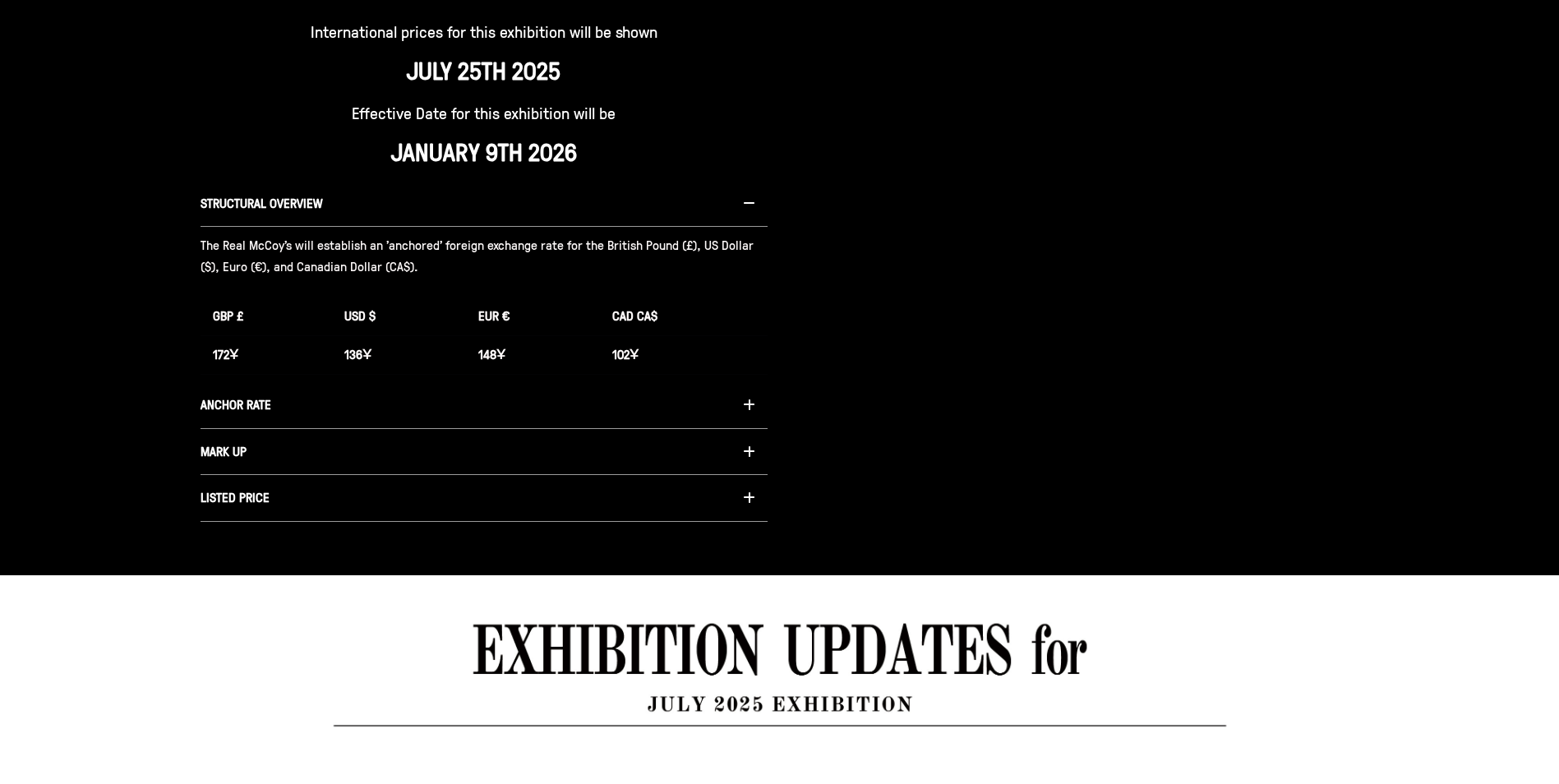 scroll, scrollTop: 1808, scrollLeft: 0, axis: vertical 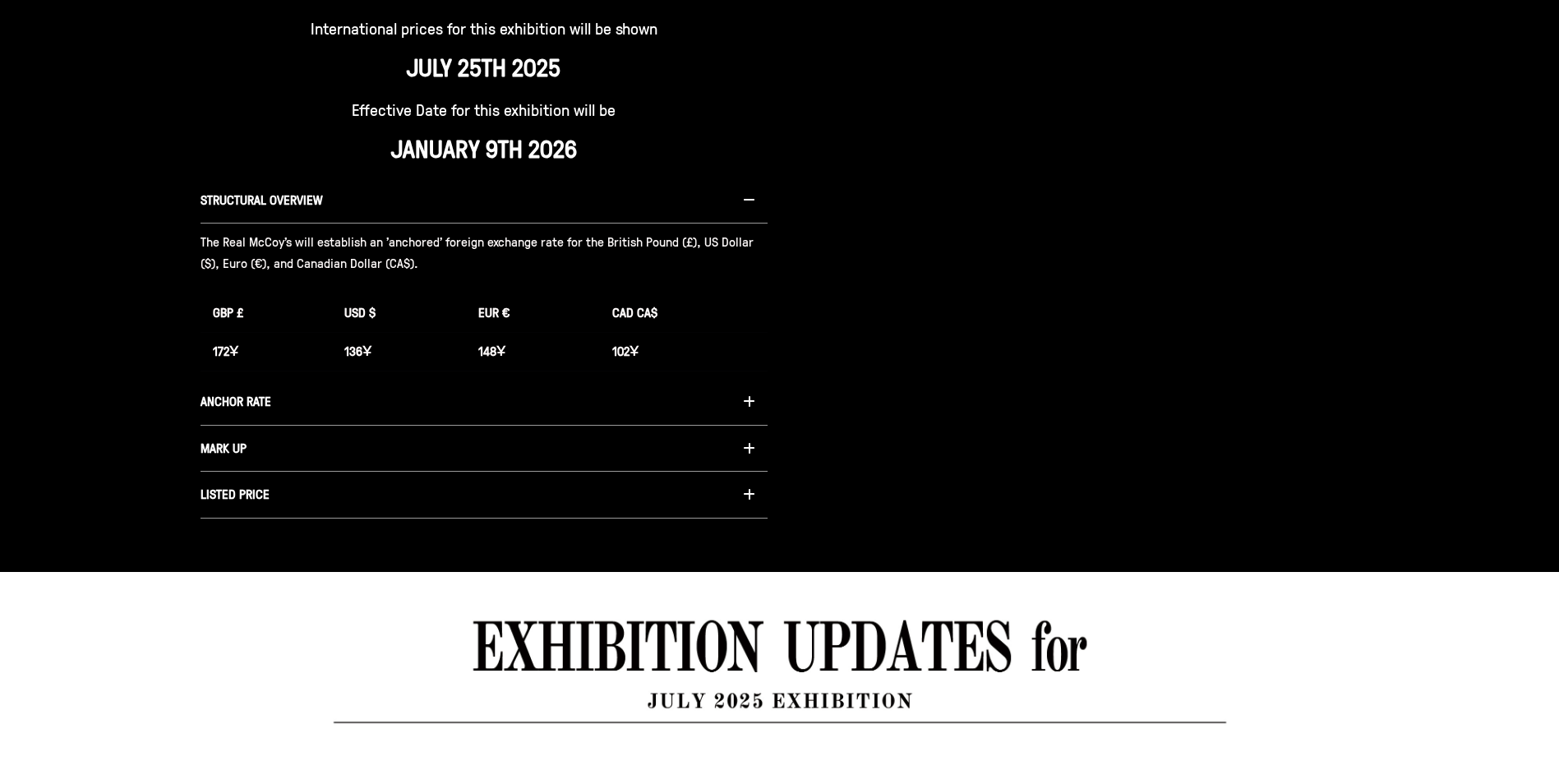 click on "ANCHOR RATE" at bounding box center (484, 402) 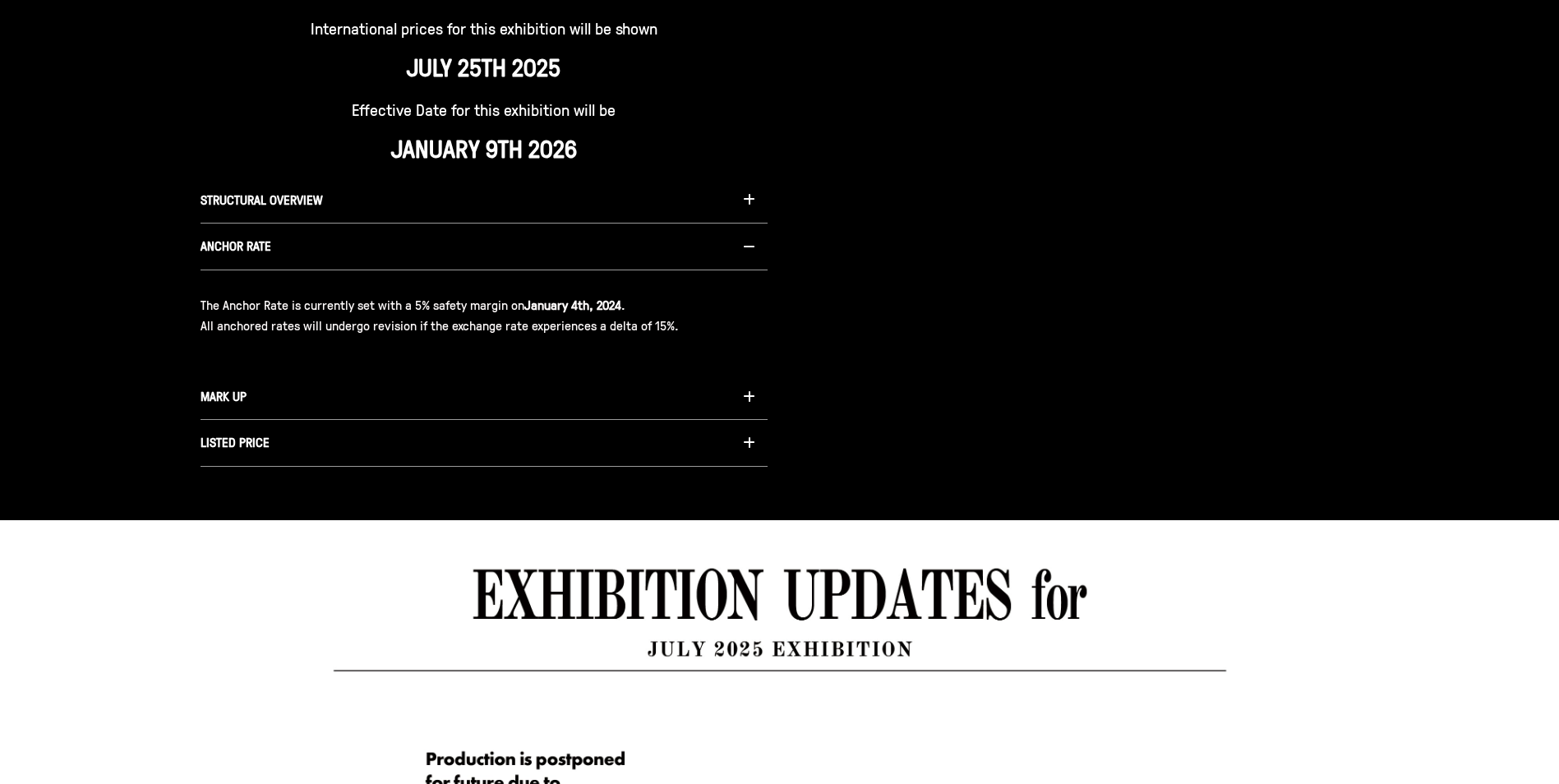 click on "MARK UP" at bounding box center [484, 397] 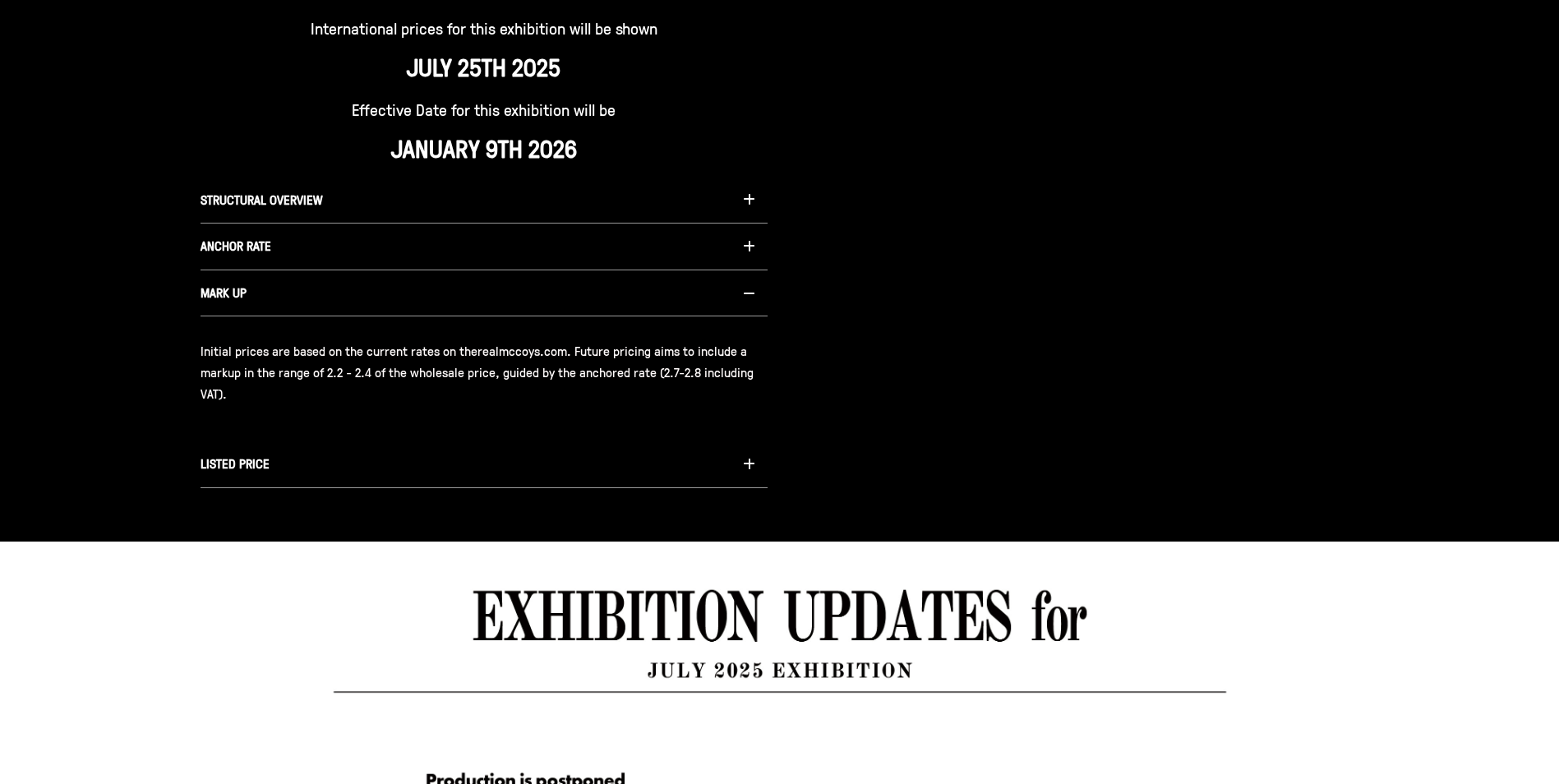 click at bounding box center (749, 464) 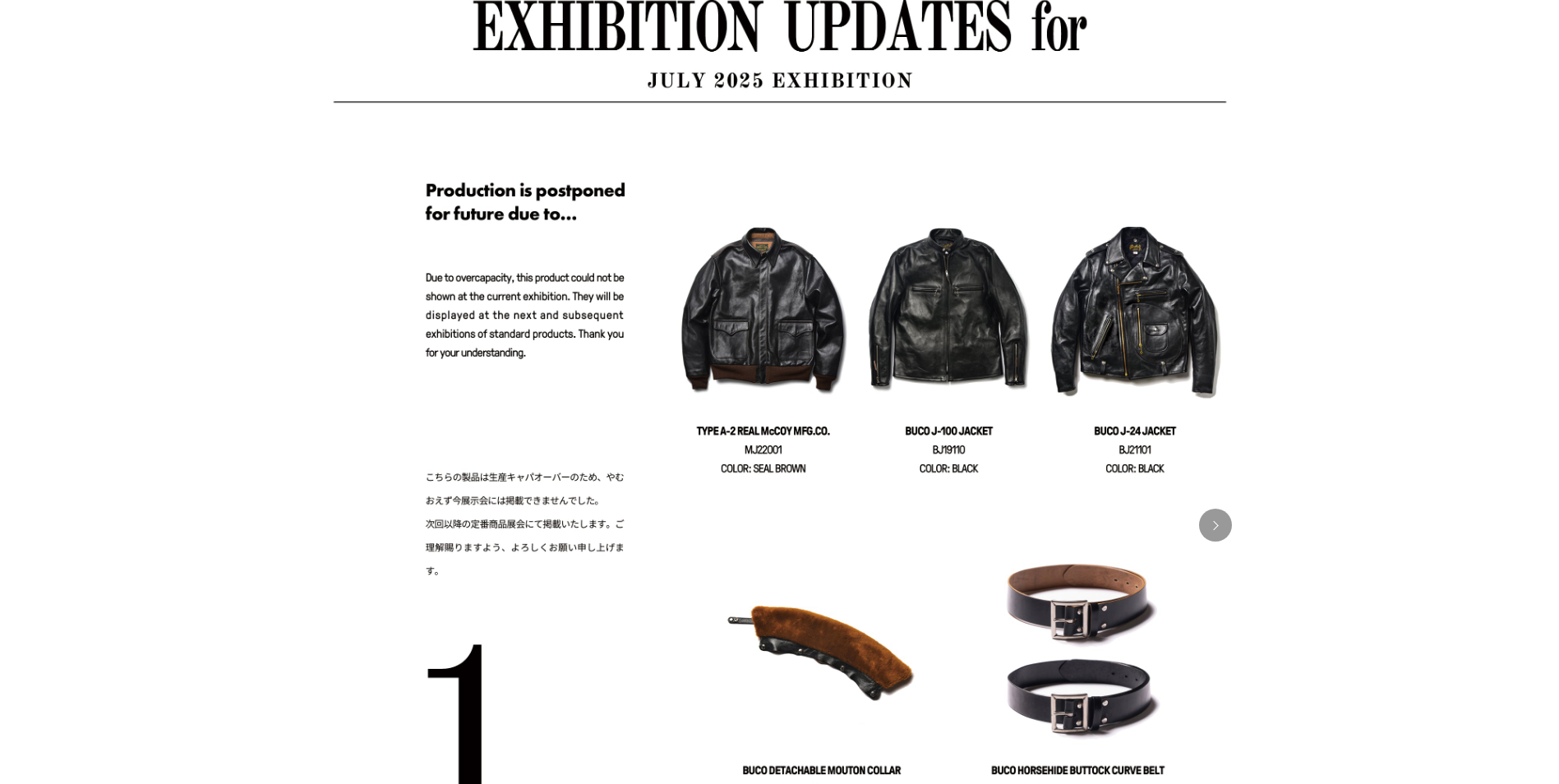 scroll, scrollTop: 2465, scrollLeft: 0, axis: vertical 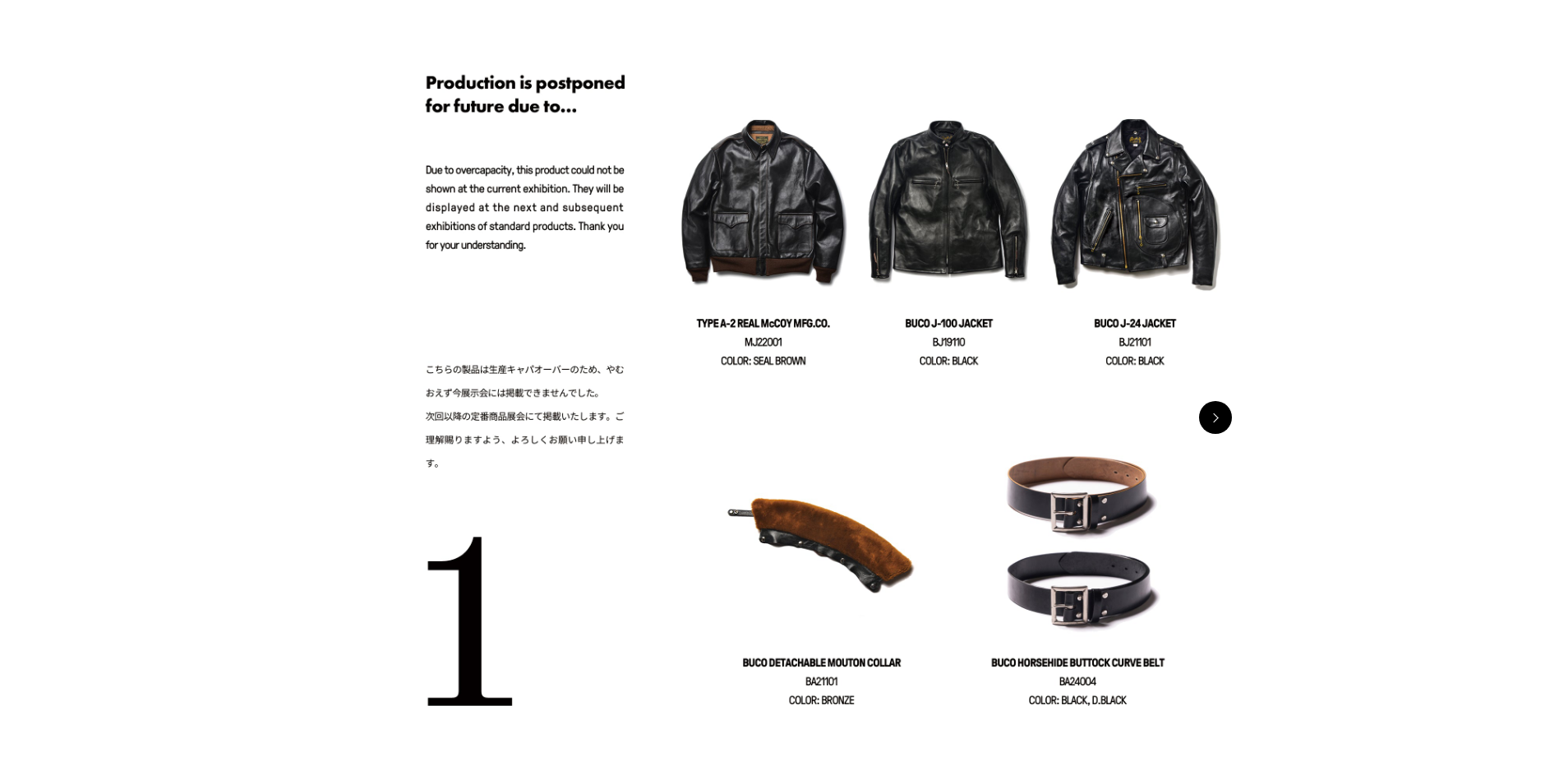 click at bounding box center [1215, 417] 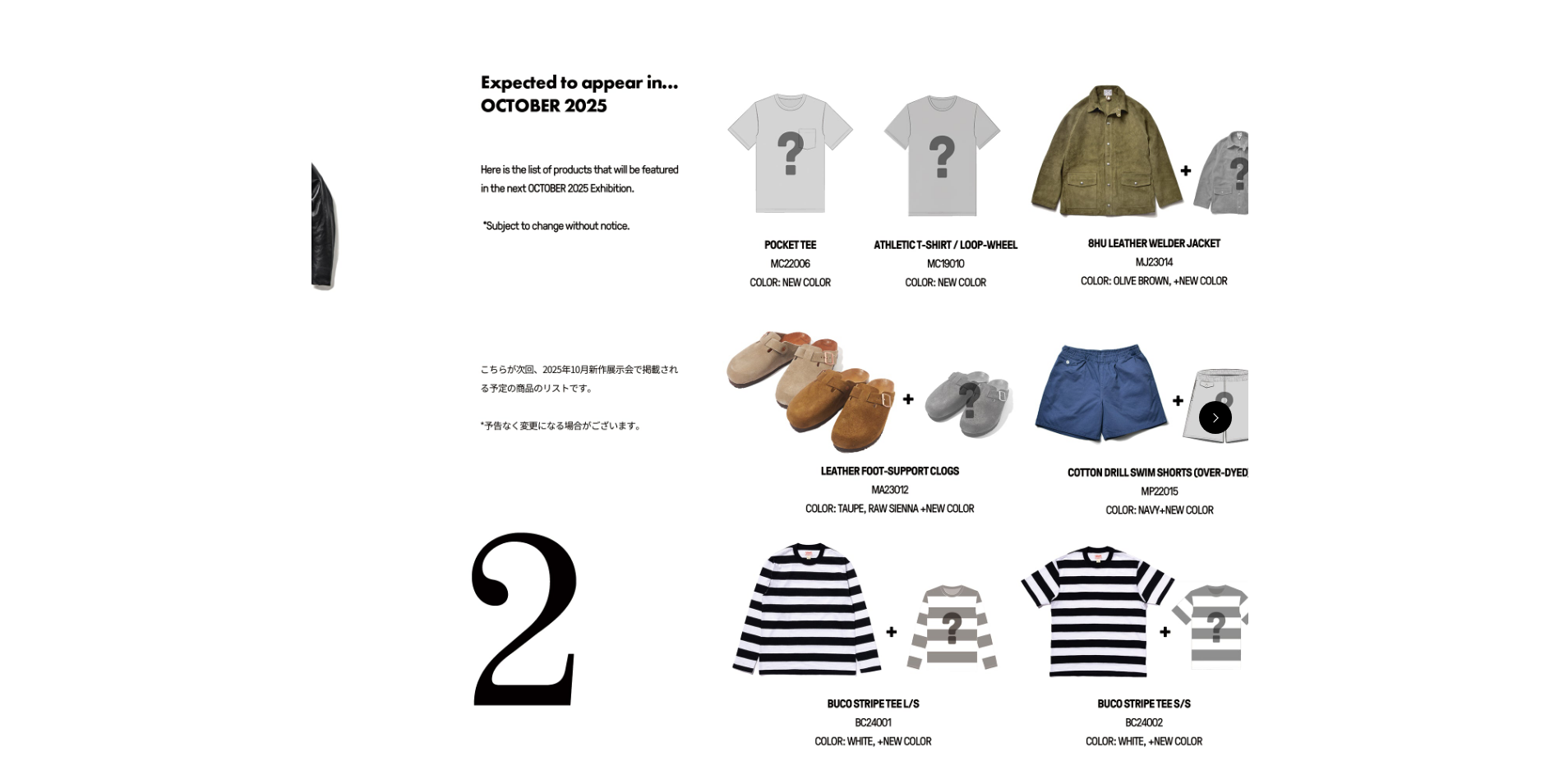 scroll, scrollTop: 0, scrollLeft: 937, axis: horizontal 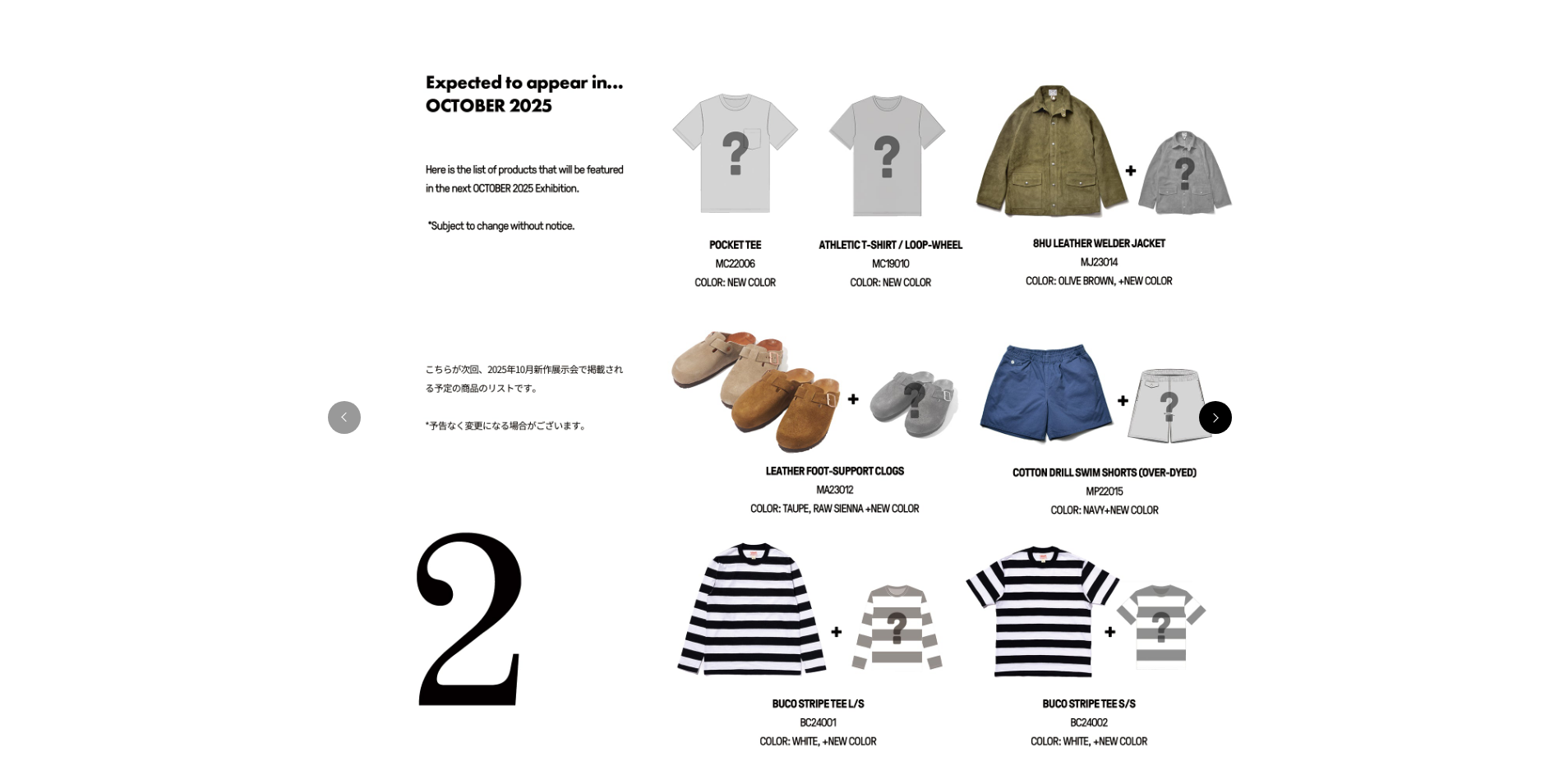 click at bounding box center (1215, 417) 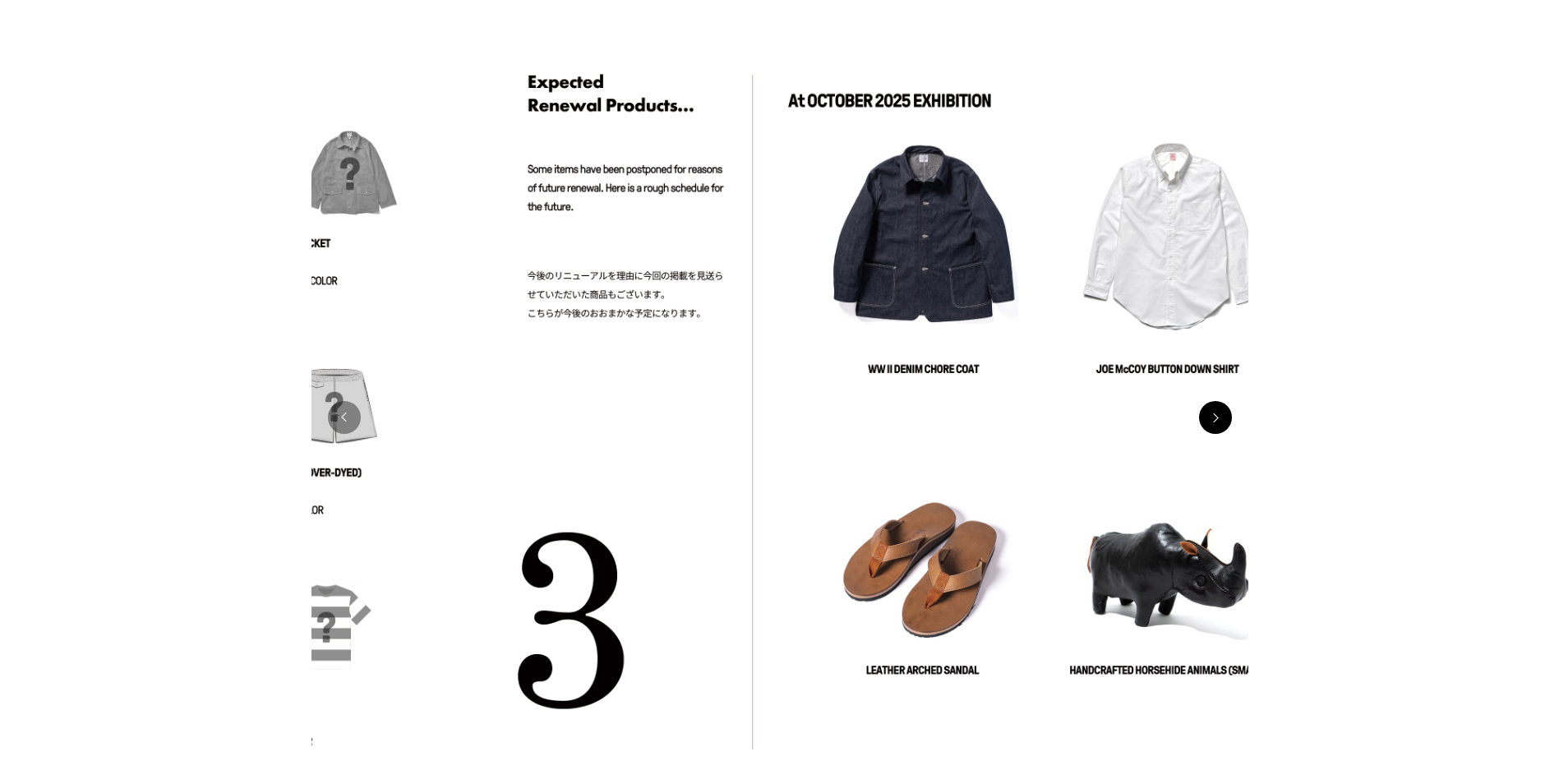 scroll, scrollTop: 0, scrollLeft: 1874, axis: horizontal 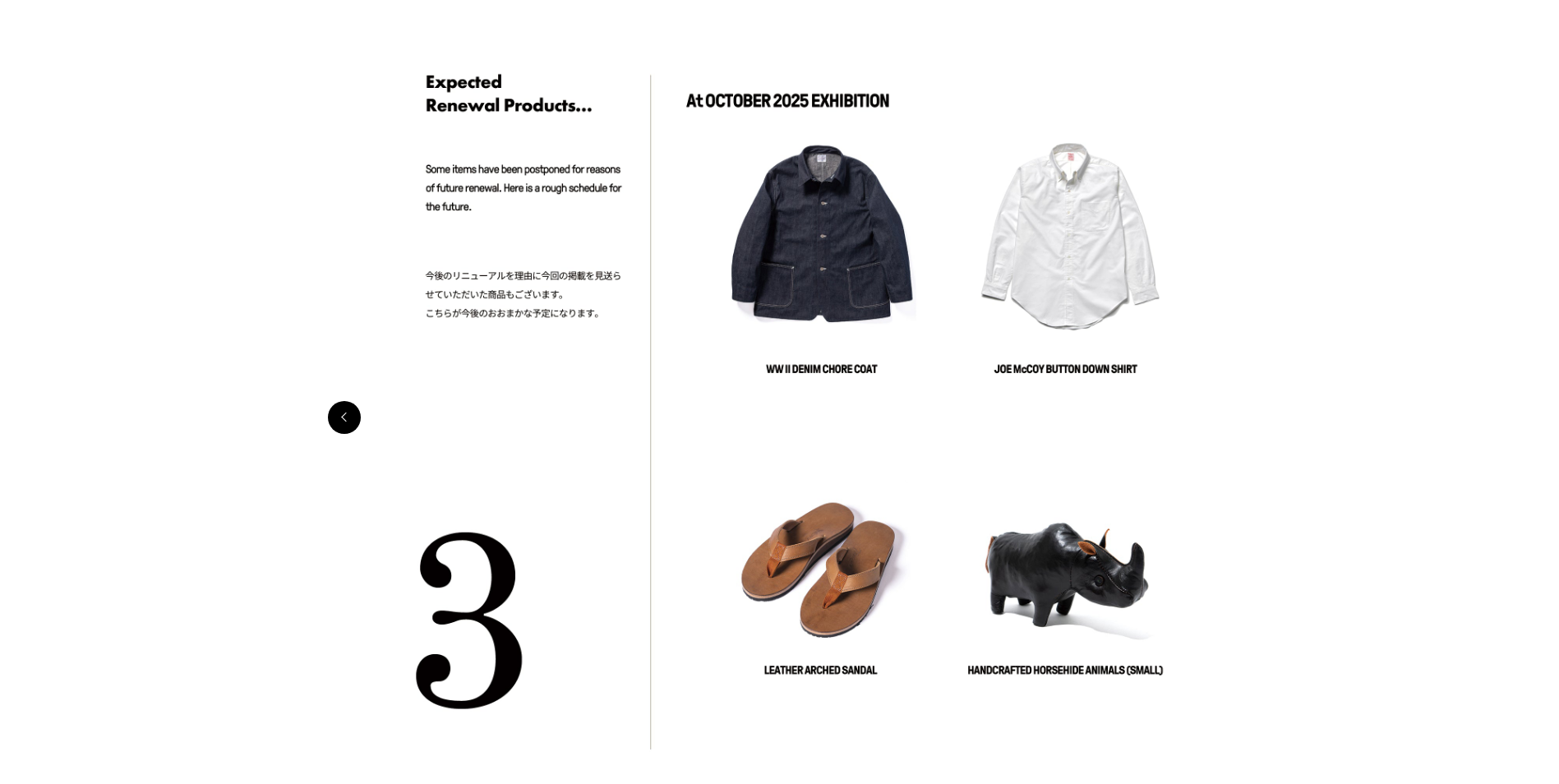 click at bounding box center [344, 417] 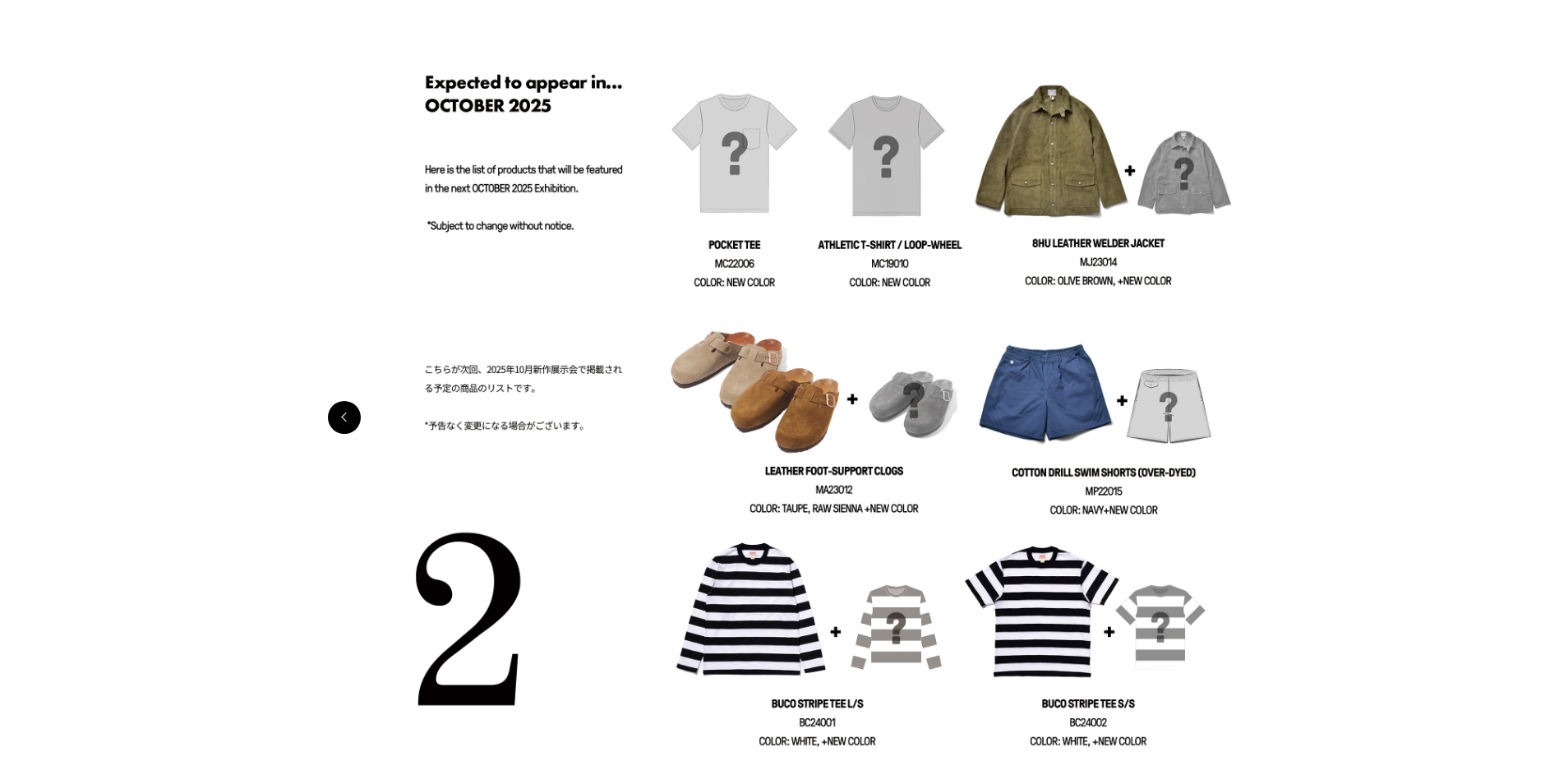 scroll, scrollTop: 0, scrollLeft: 937, axis: horizontal 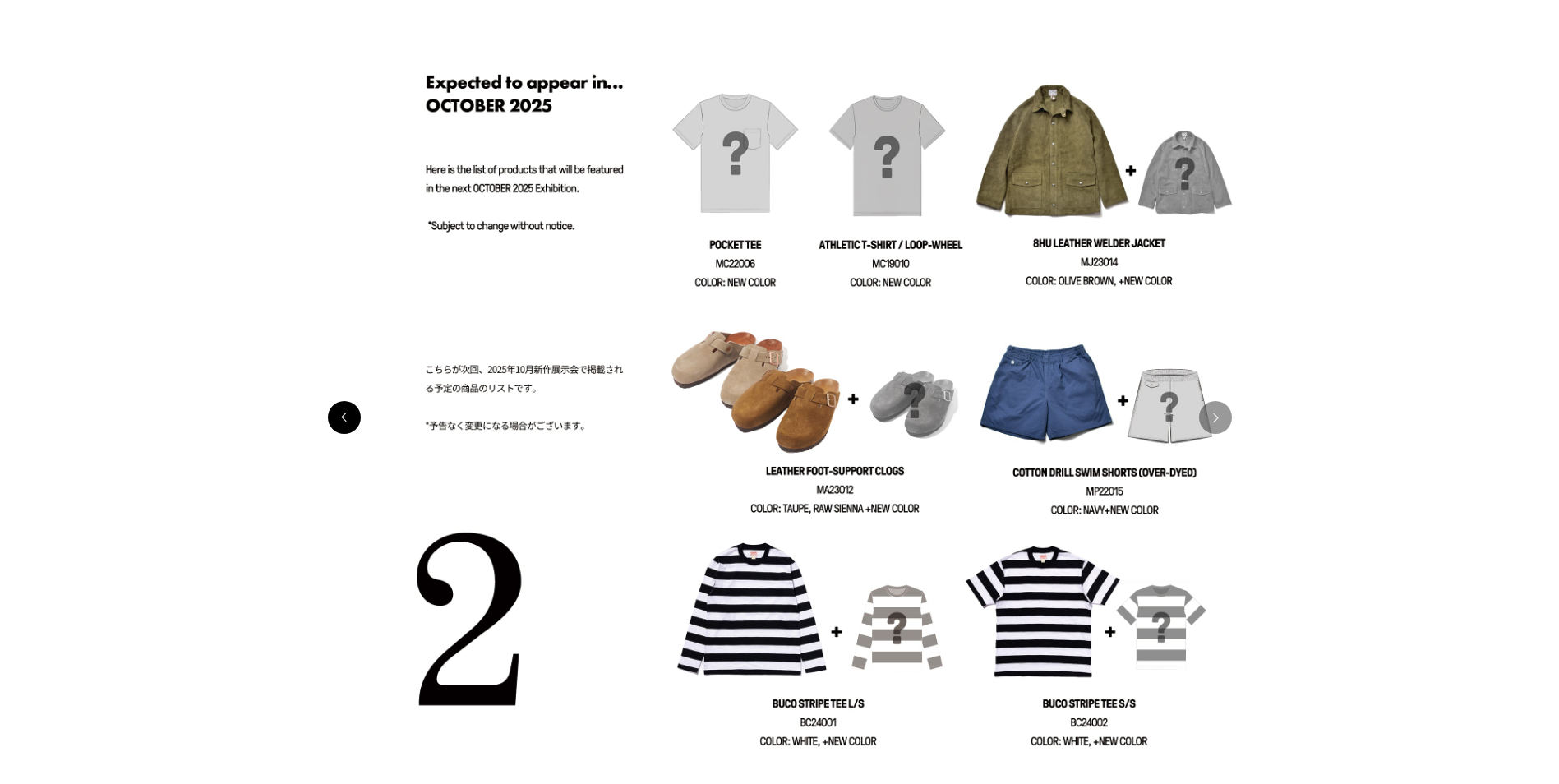 click at bounding box center [344, 417] 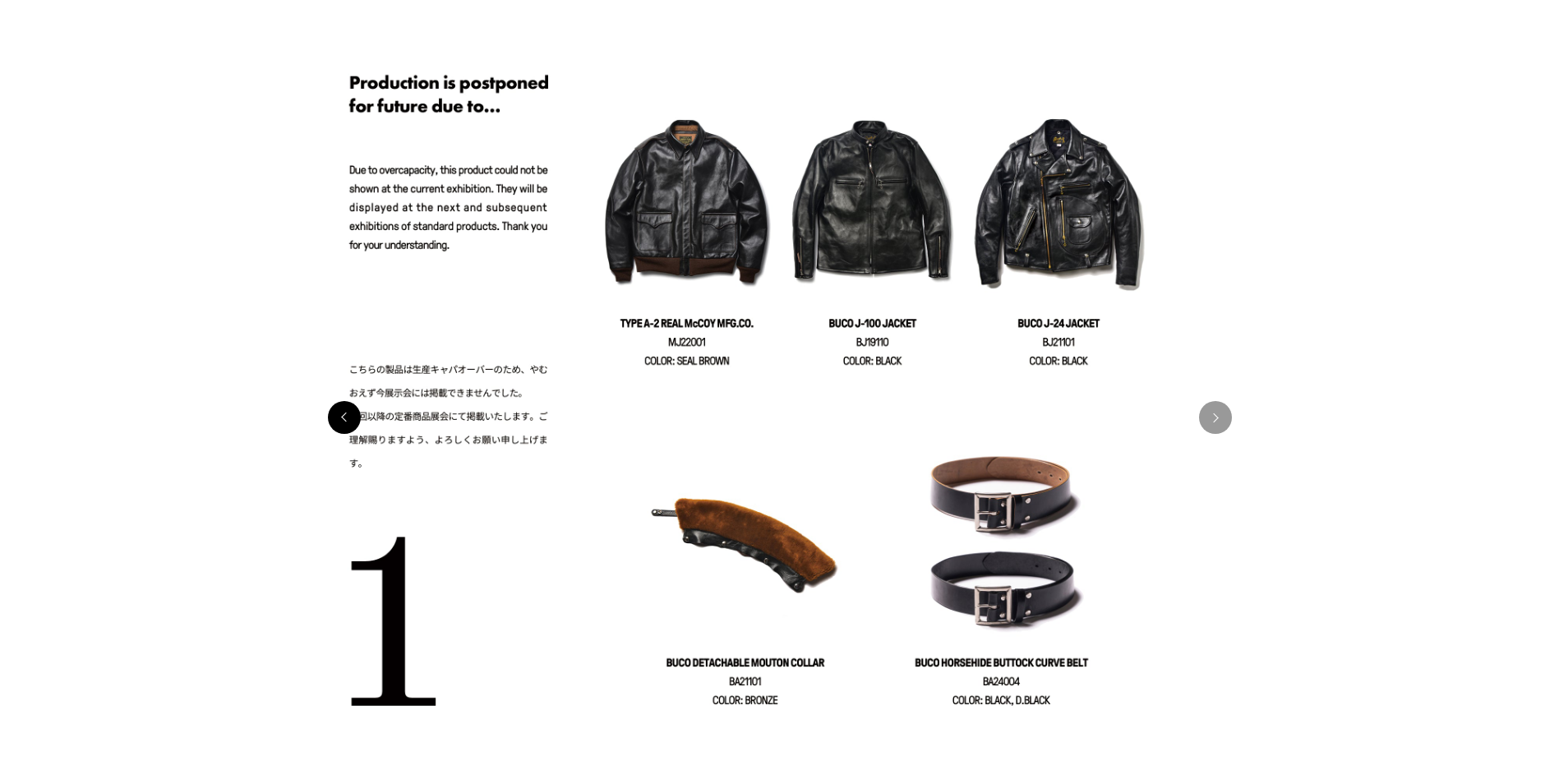 scroll, scrollTop: 0, scrollLeft: 0, axis: both 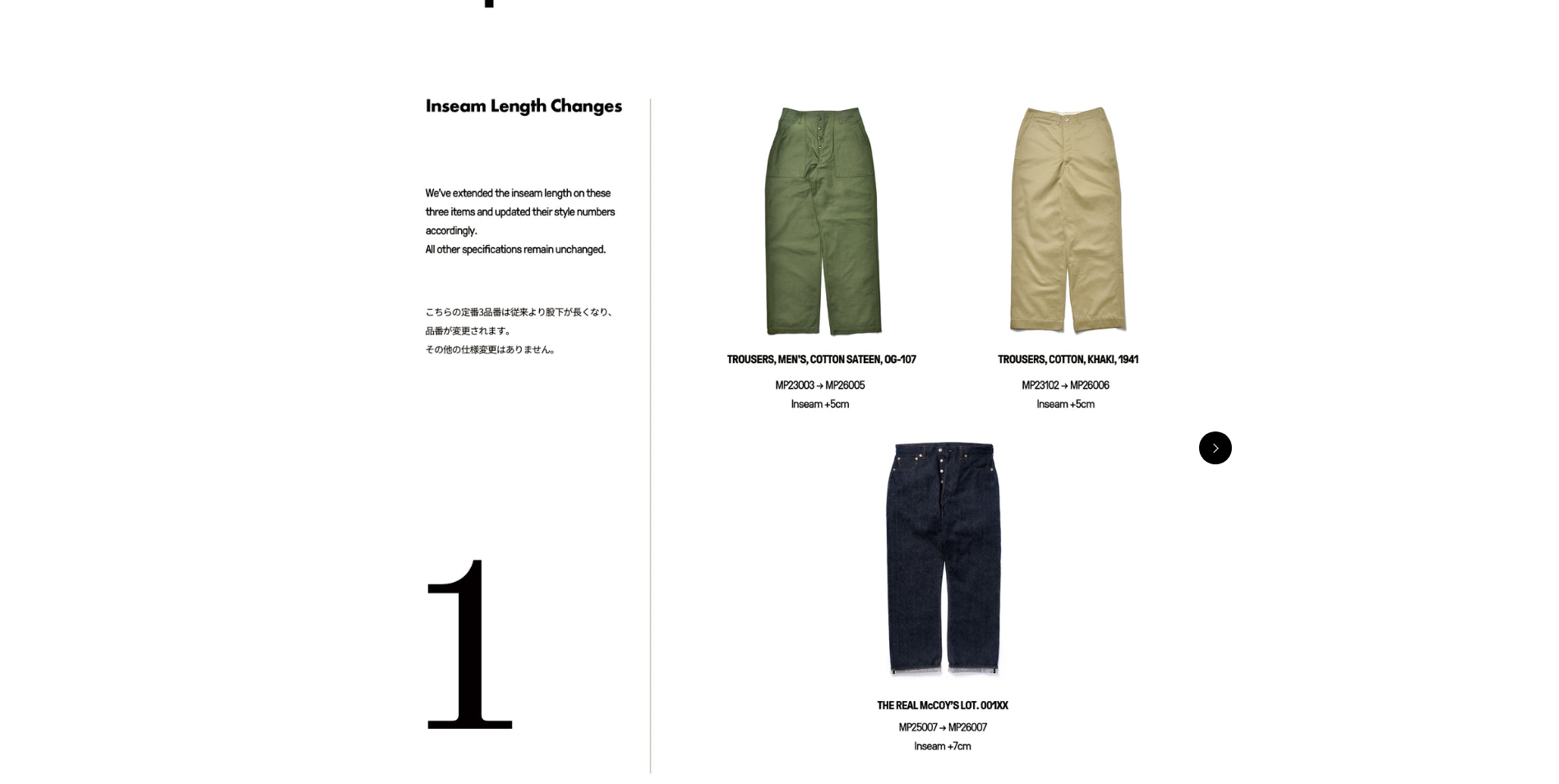 click at bounding box center (1215, 448) 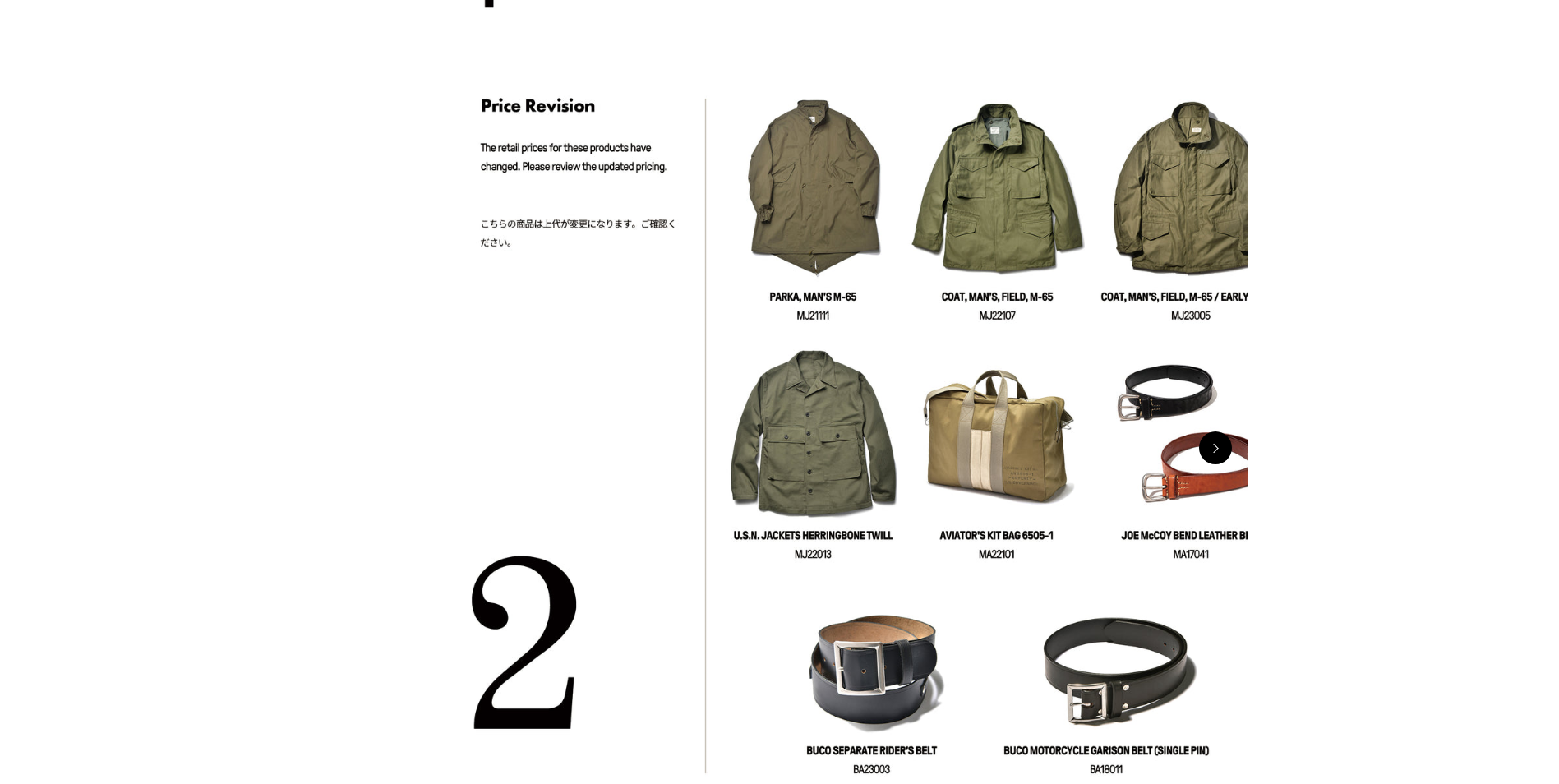 scroll, scrollTop: 0, scrollLeft: 937, axis: horizontal 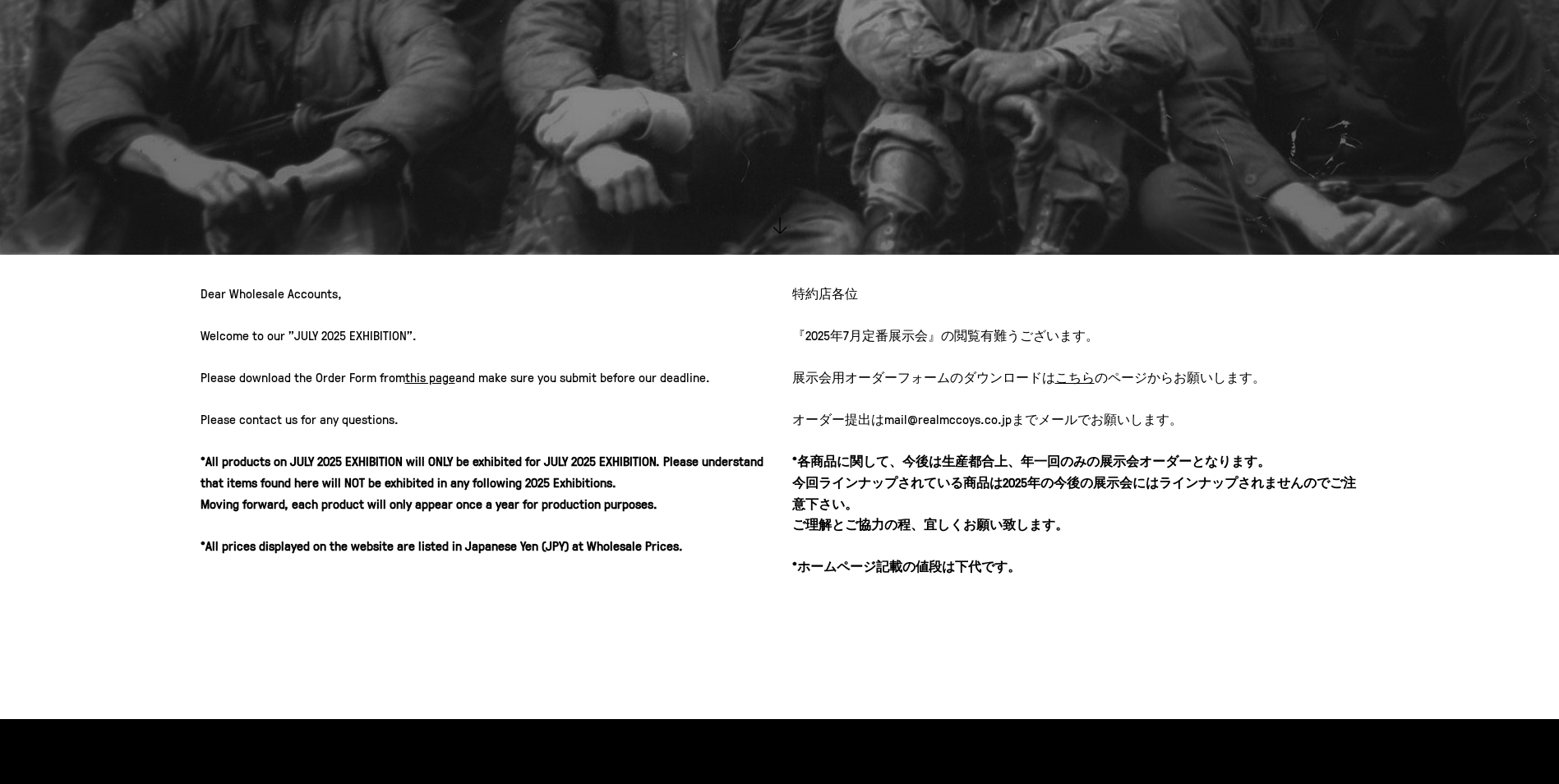 click on "こちら" at bounding box center [1075, 377] 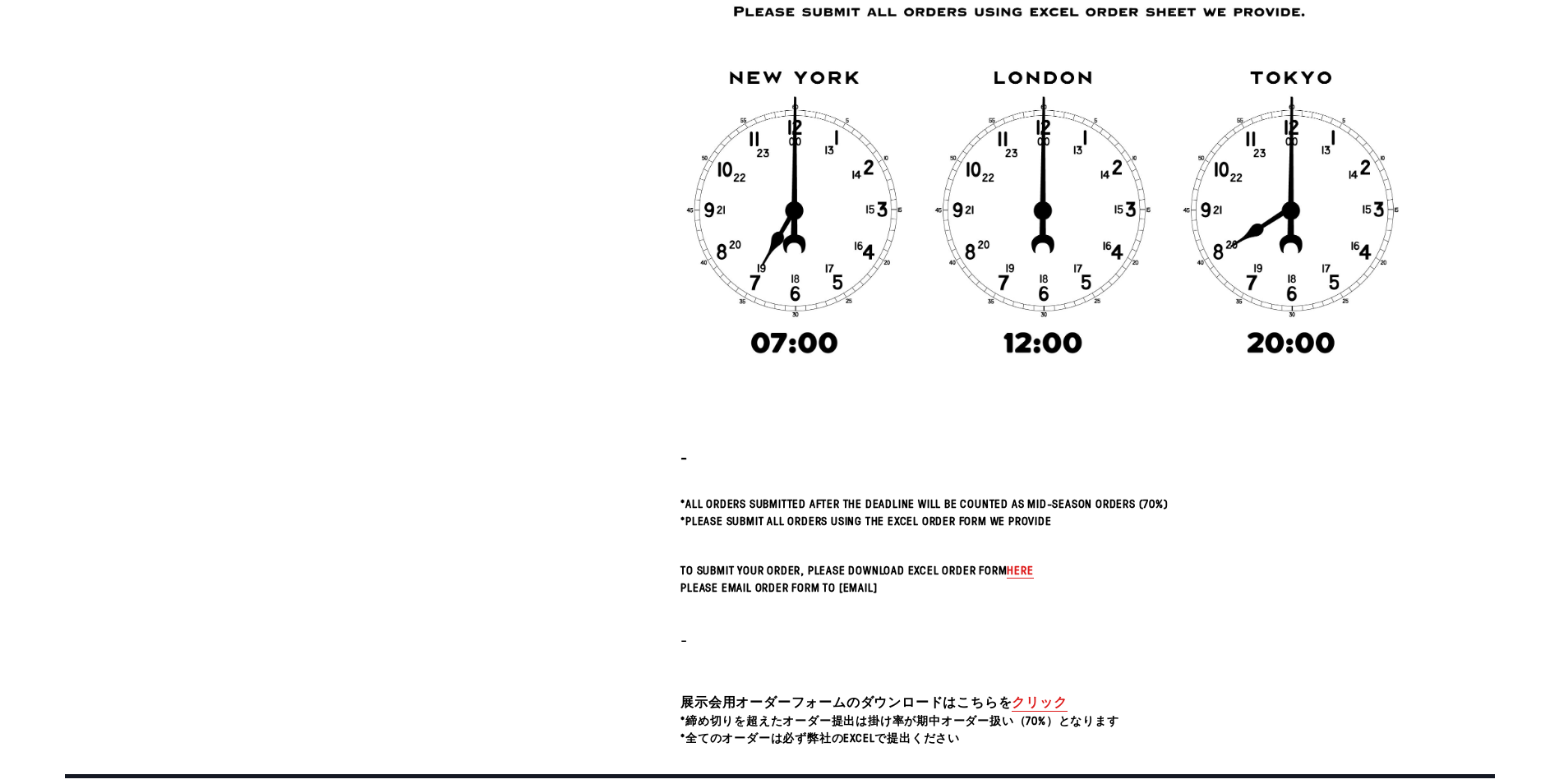 scroll, scrollTop: 546, scrollLeft: 0, axis: vertical 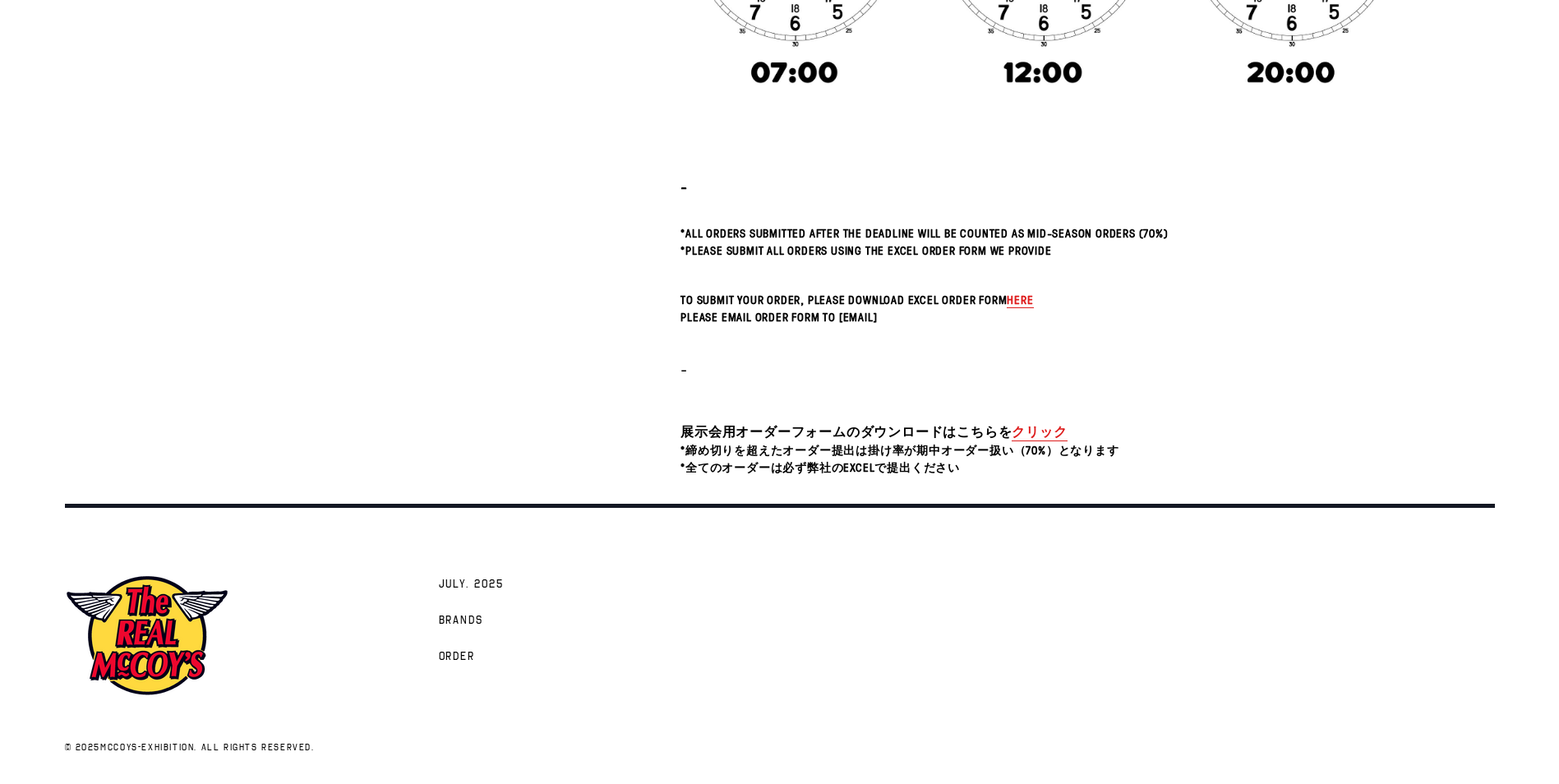 click on "クリック" at bounding box center (1039, 431) 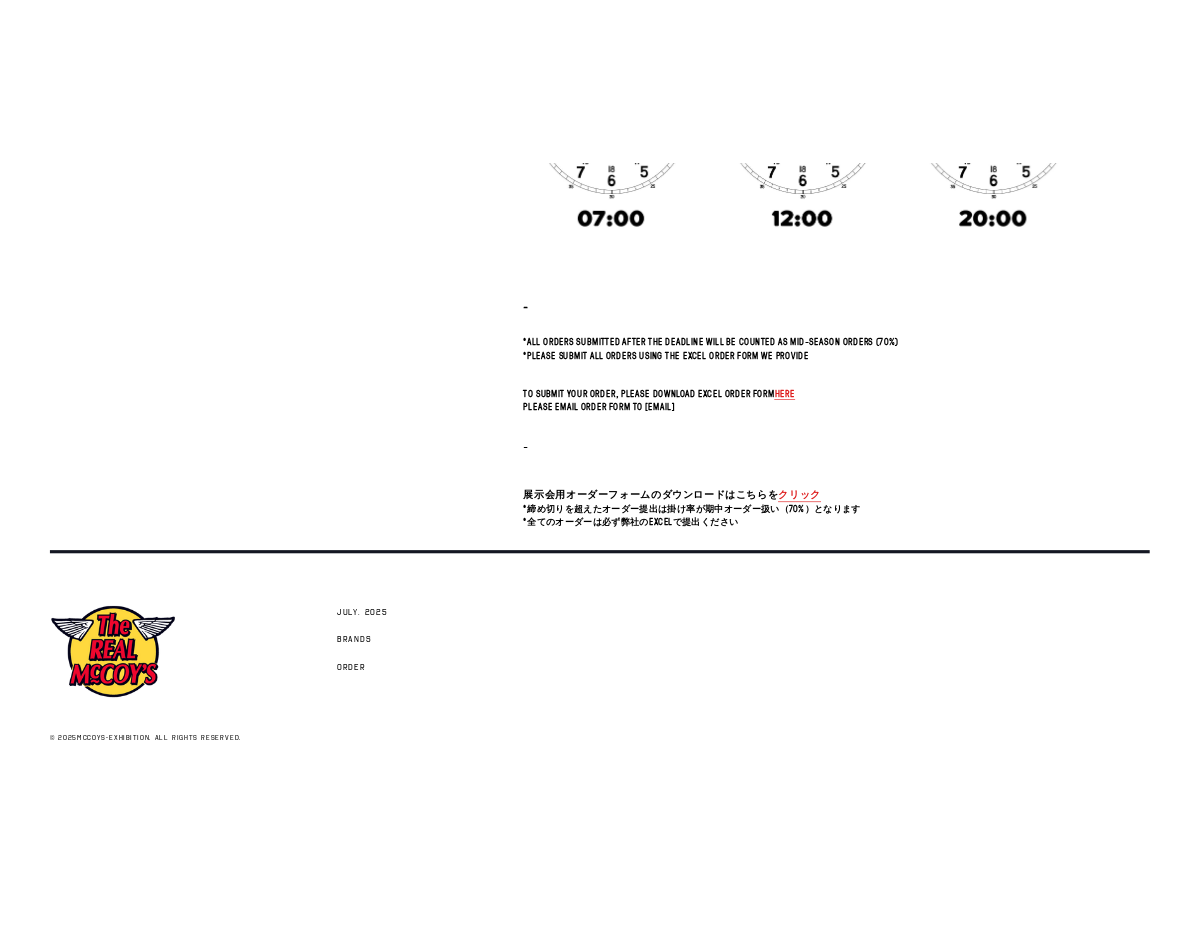 scroll, scrollTop: 462, scrollLeft: 0, axis: vertical 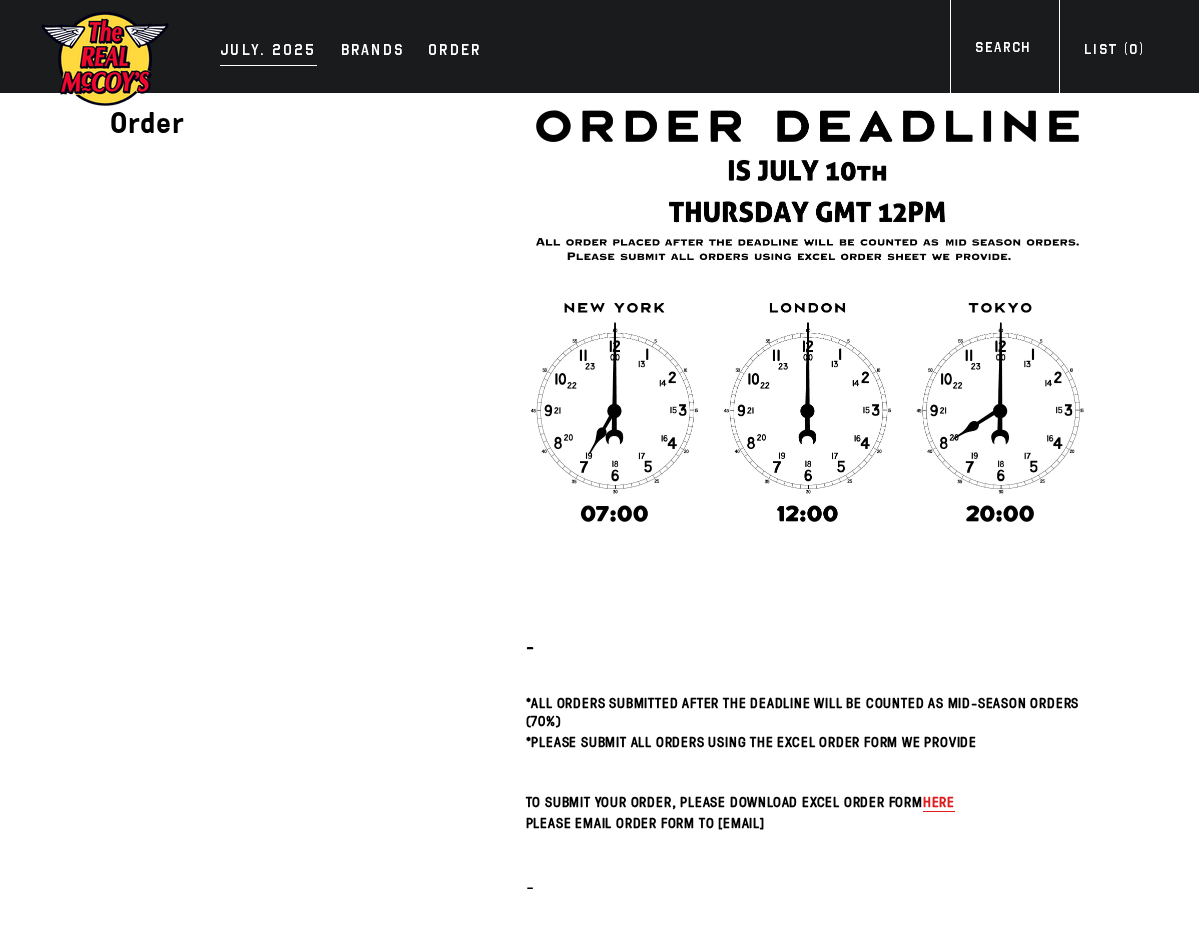 click on "JULY. 2025" at bounding box center (268, 52) 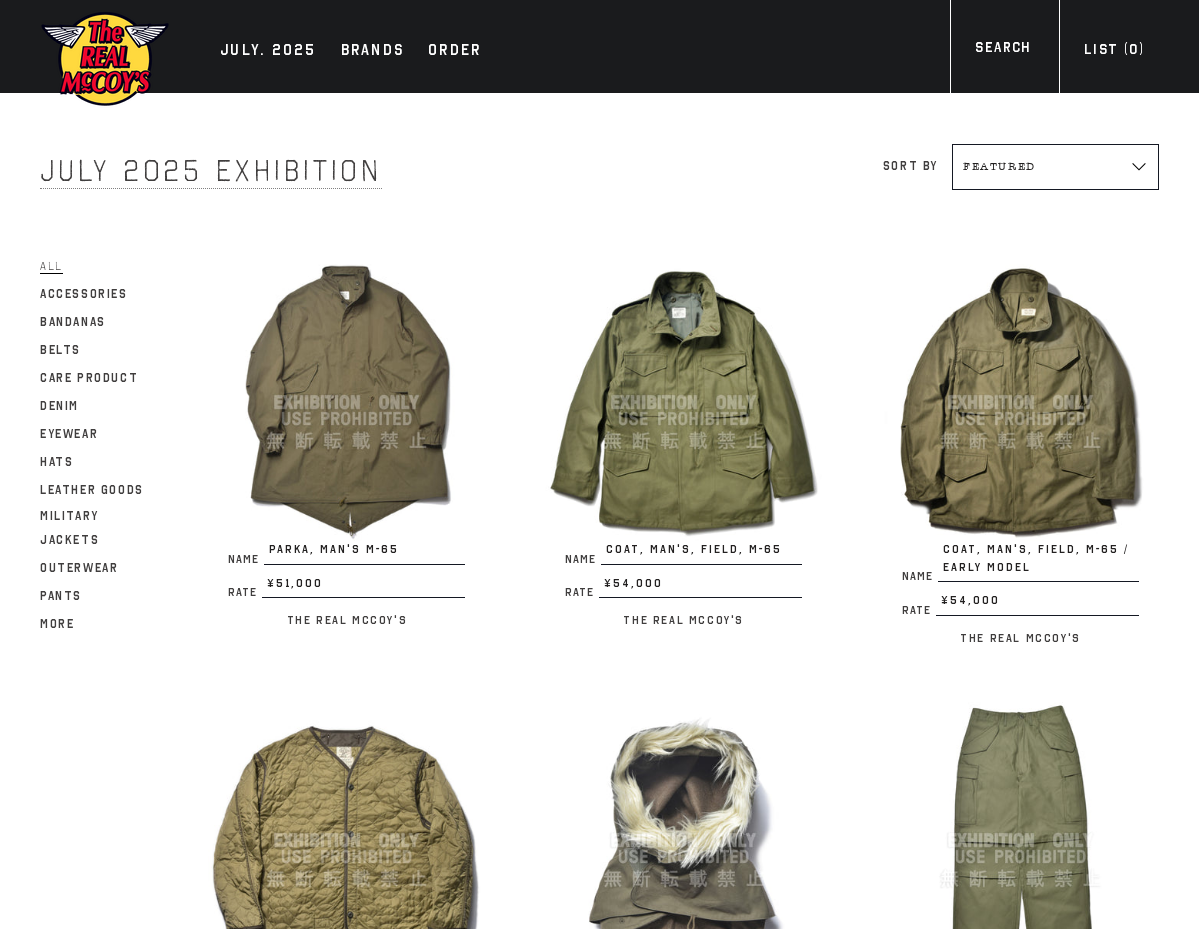 scroll, scrollTop: 0, scrollLeft: 0, axis: both 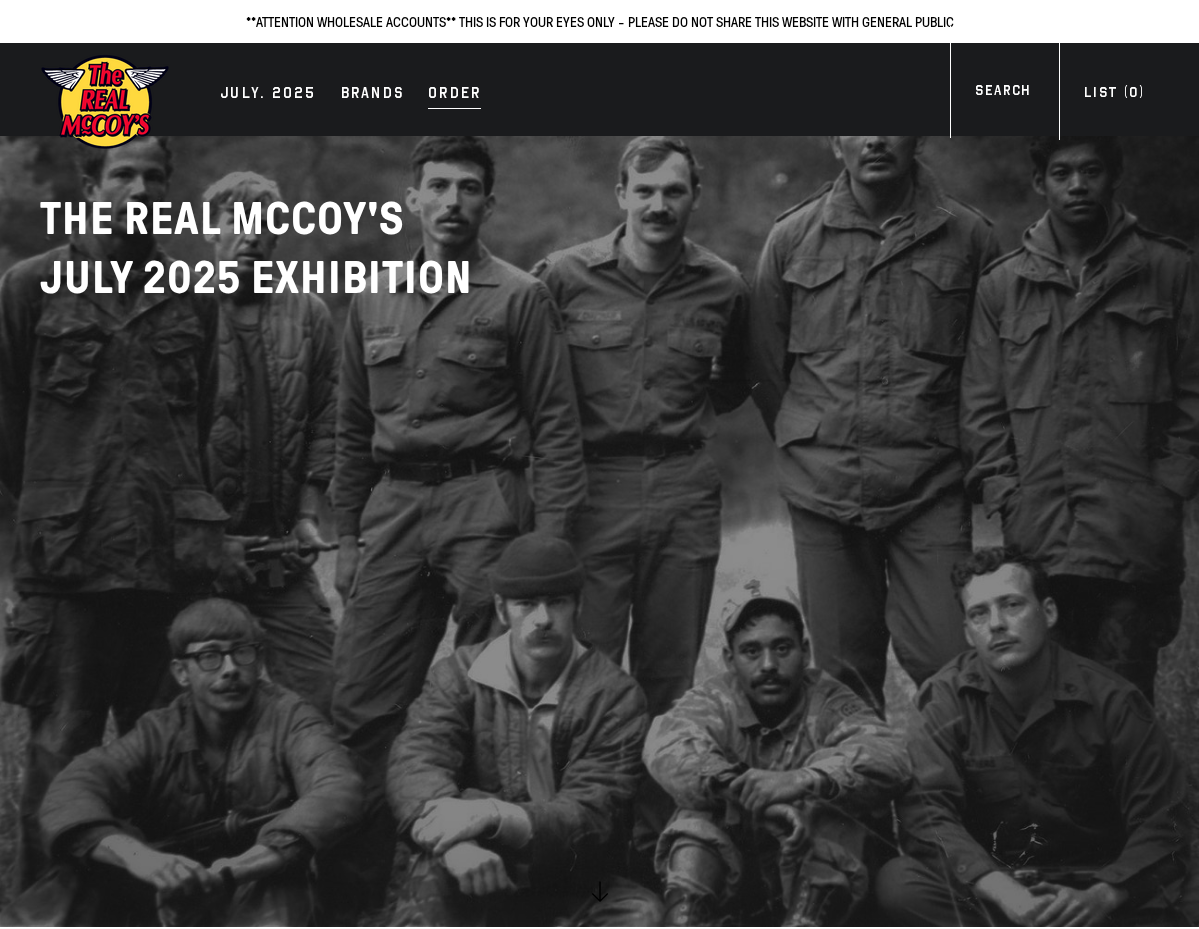 click on "Order" at bounding box center (454, 95) 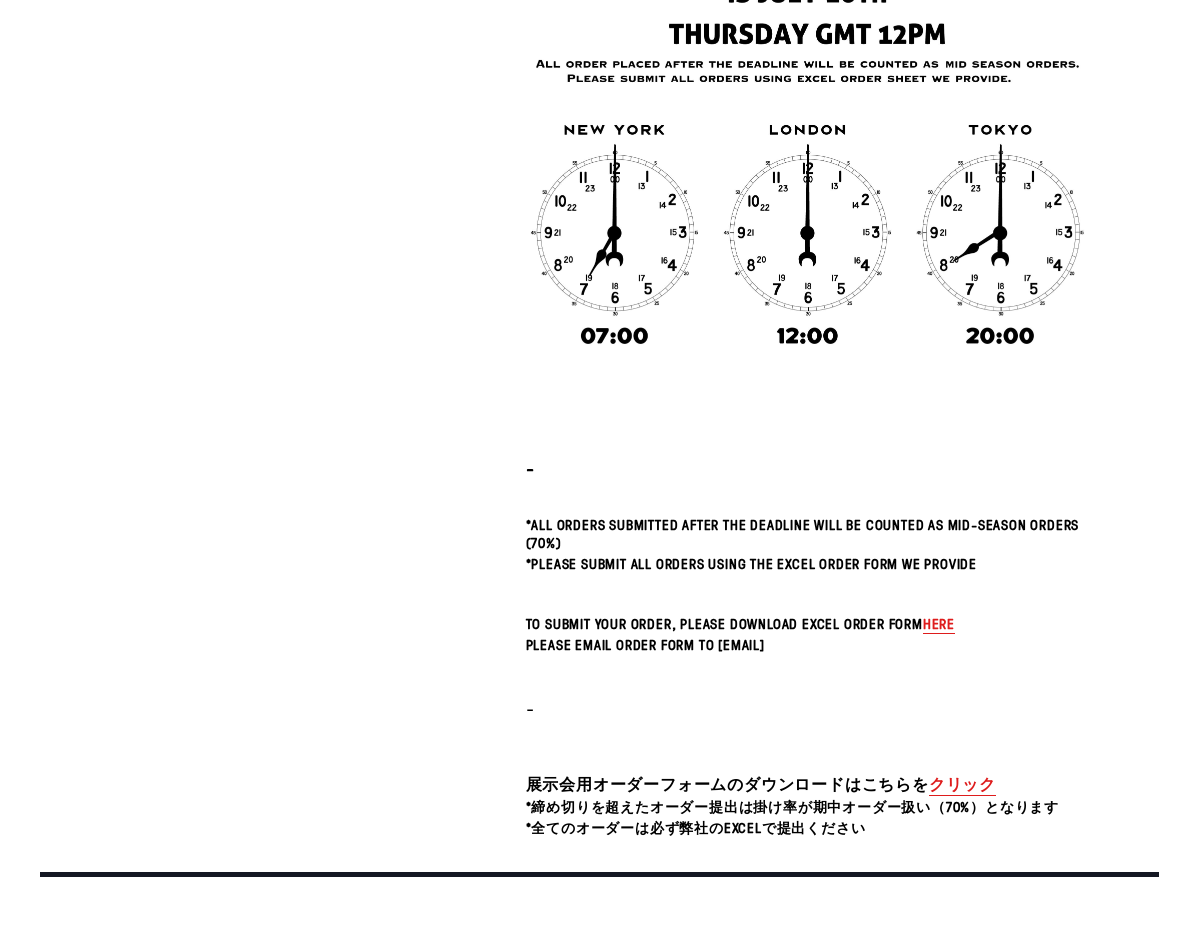 scroll, scrollTop: 0, scrollLeft: 0, axis: both 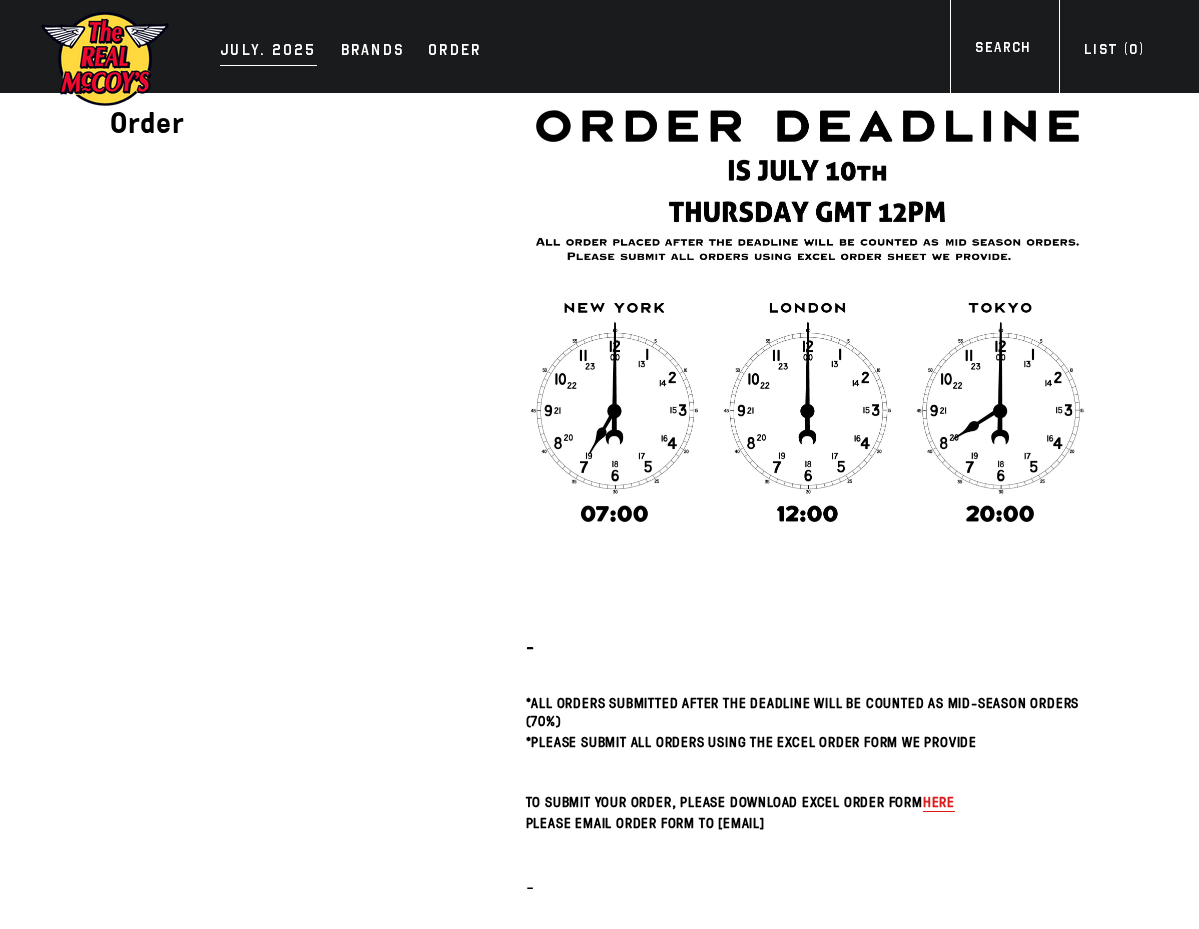 click on "JULY. 2025" at bounding box center [268, 52] 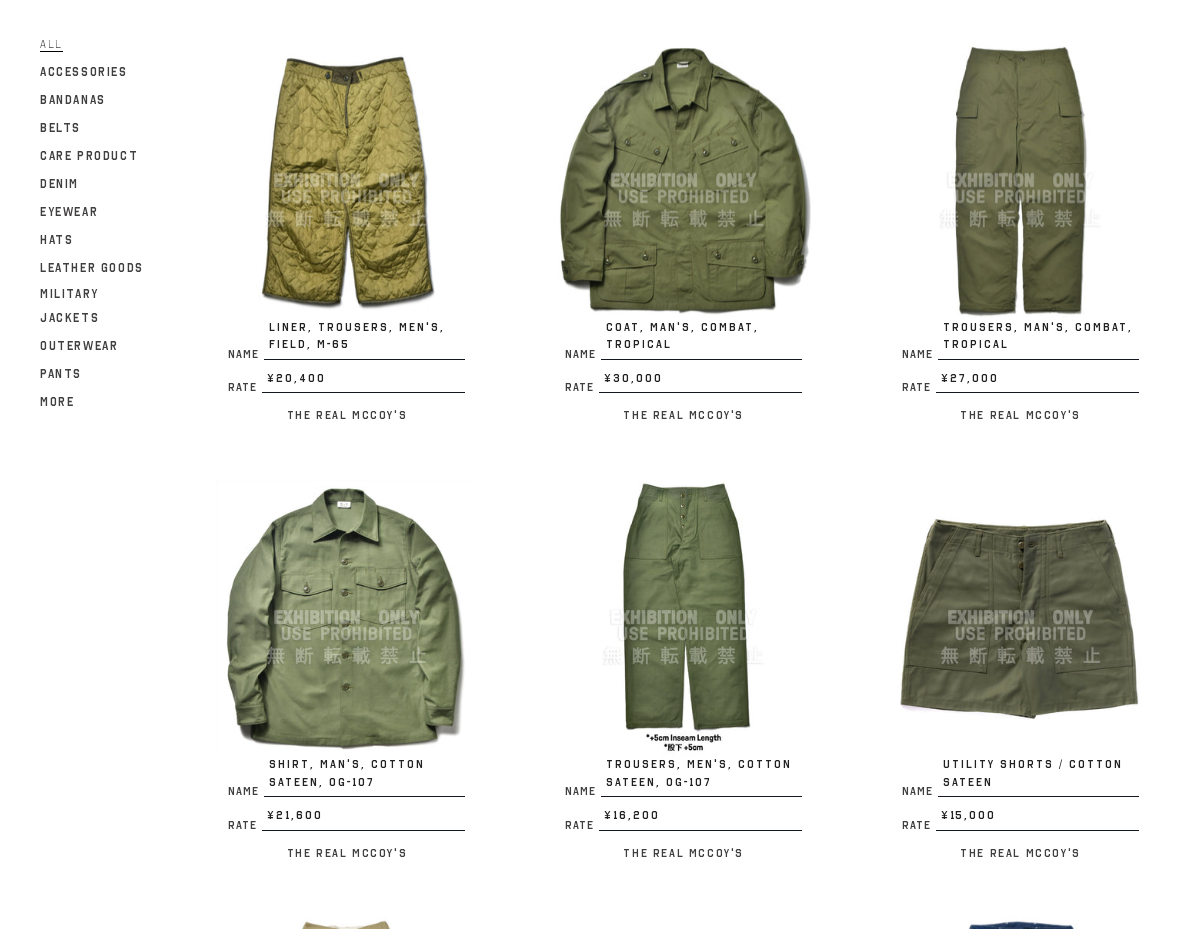 scroll, scrollTop: 1100, scrollLeft: 0, axis: vertical 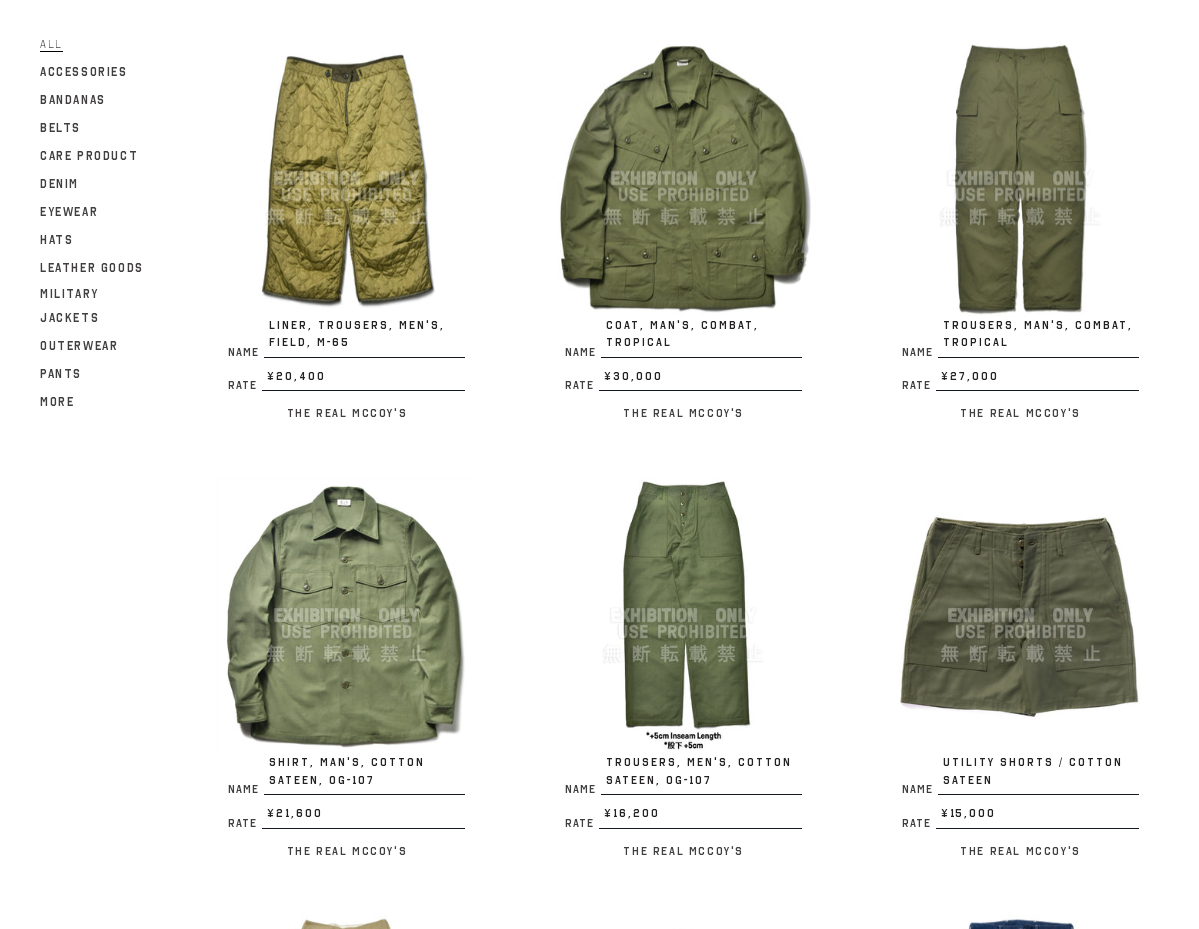 click on "Name COAT, MAN'S, COMBAT, TROPICAL
Rate ¥30,000
/
The Real McCoy's" at bounding box center [653, 243] 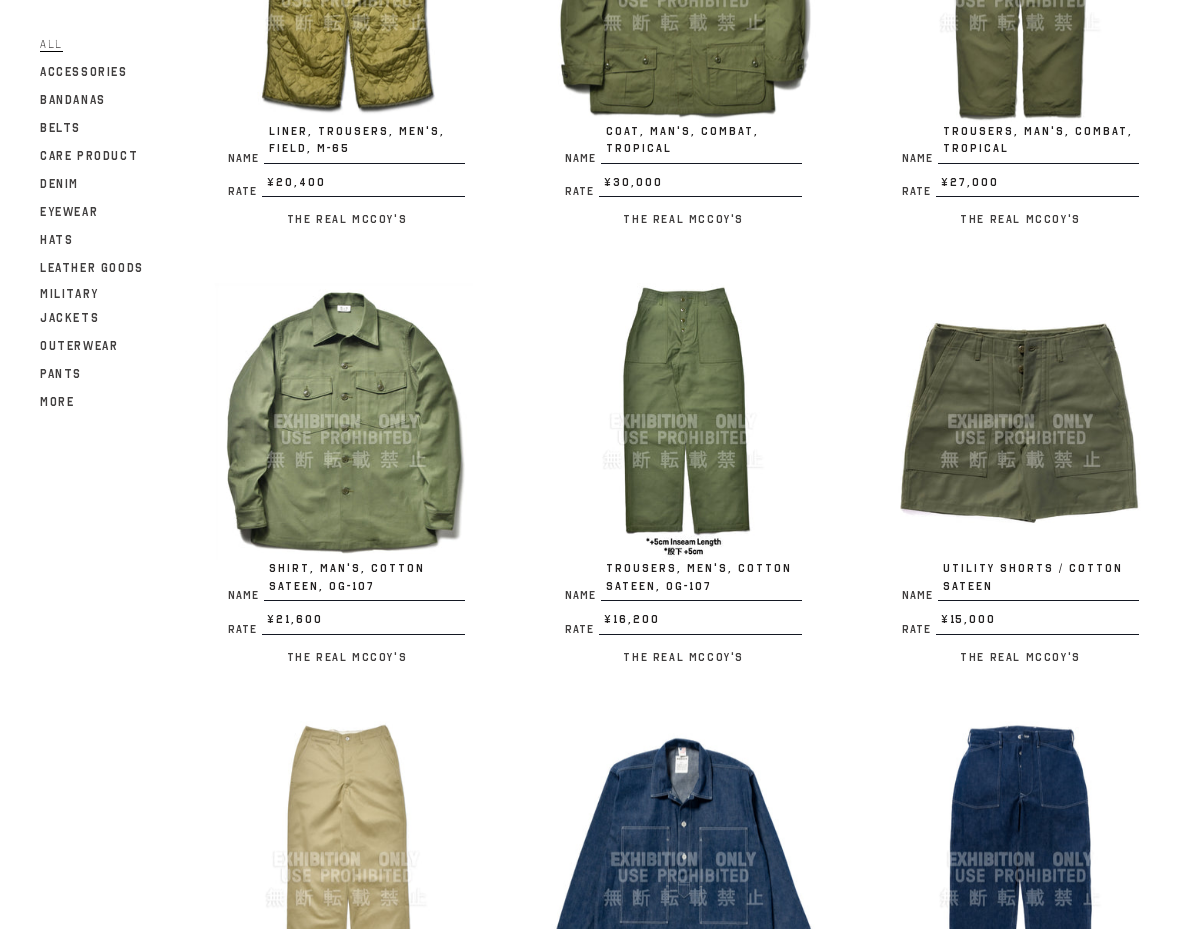 scroll, scrollTop: 1300, scrollLeft: 0, axis: vertical 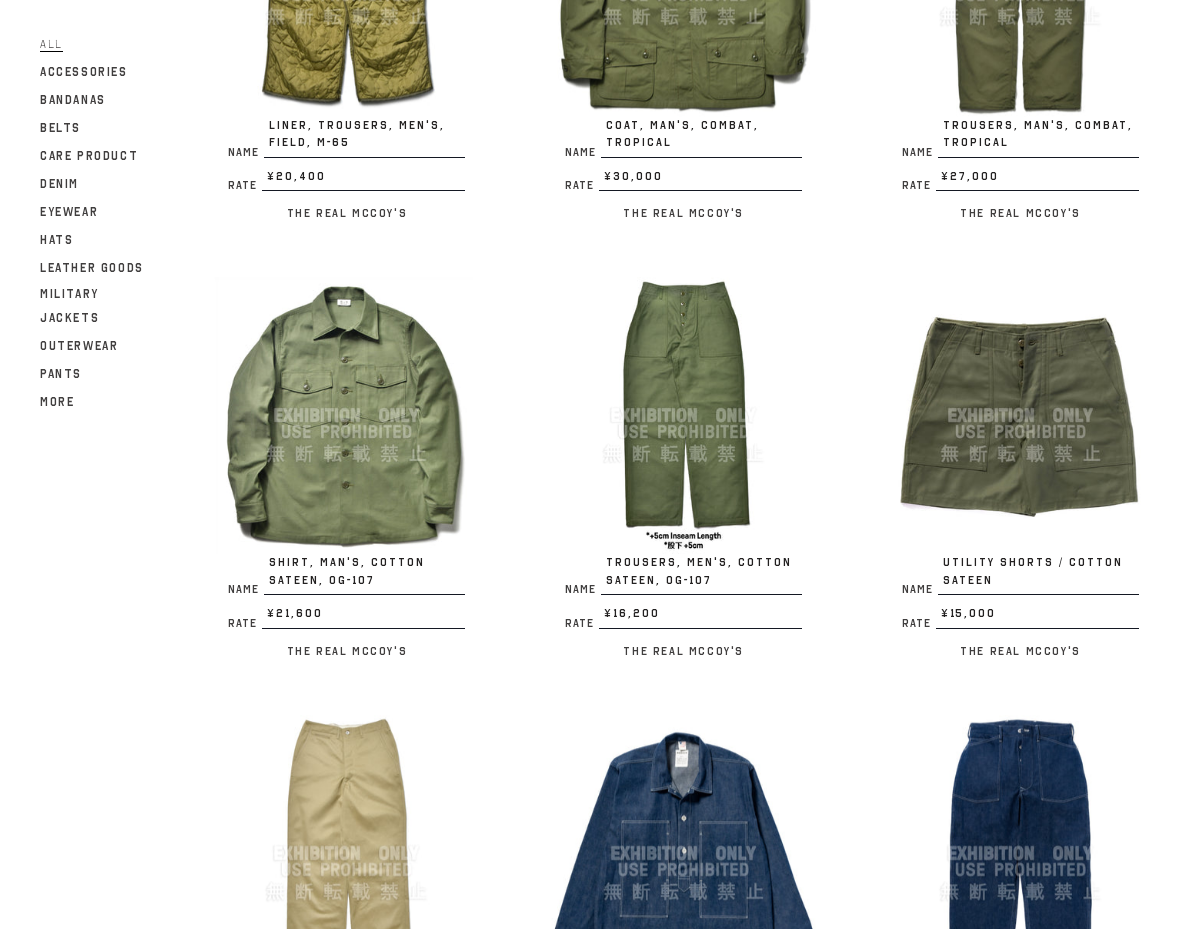 click on "Name PARKA, MAN'S M-65
Rate ¥51,000
/
The Real McCoy's
Name COAT, MAN'S, FIELD, M-65
Rate ¥54,000
/
The Real McCoy's
Name COAT, MAN'S, FIELD, M-65 / EARLY MODEL
Rate ¥54,000
/
The Real McCoy's
Name LINER, COAT, MAN'S FIELD, M-65
Rate ¥27,000
/
The Real McCoy's" at bounding box center (653, 673) 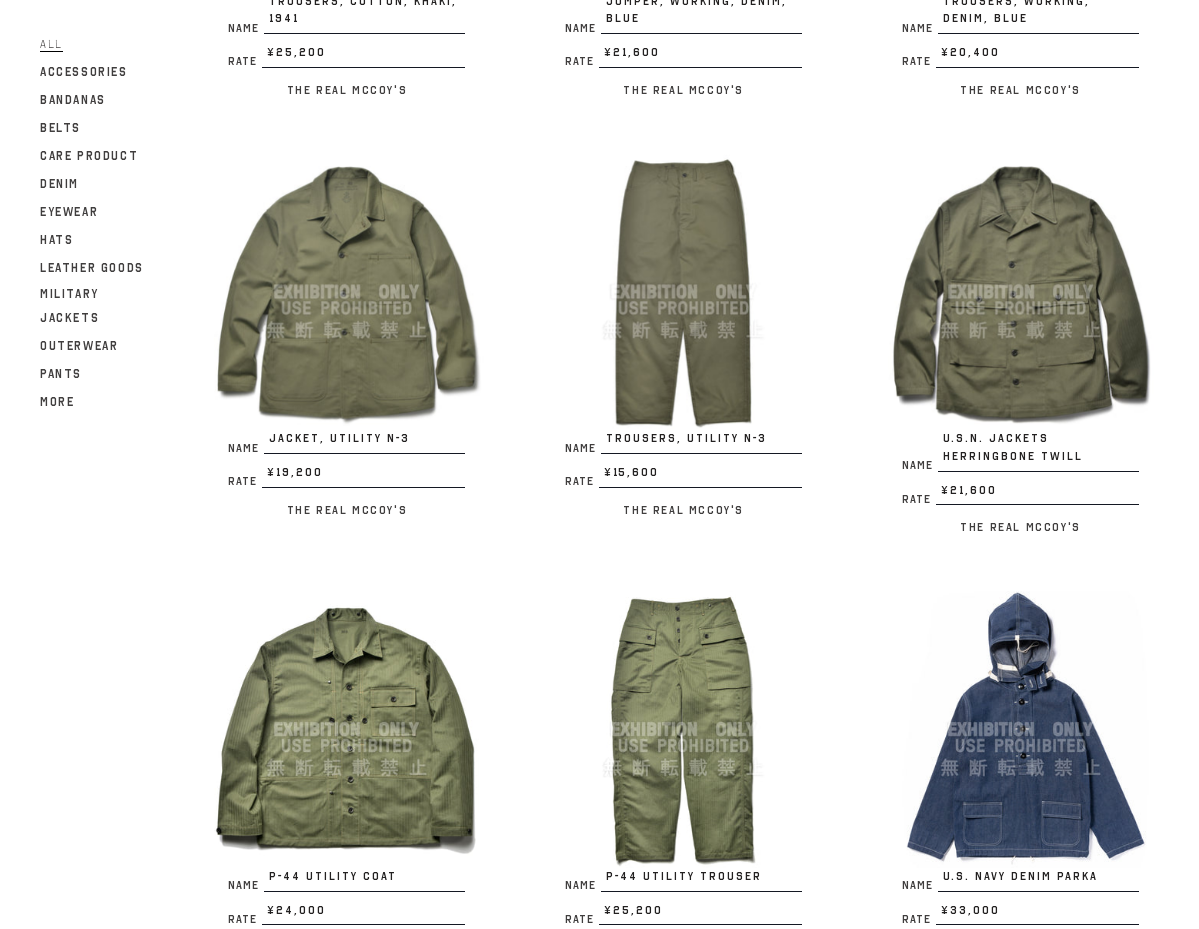 scroll, scrollTop: 2300, scrollLeft: 0, axis: vertical 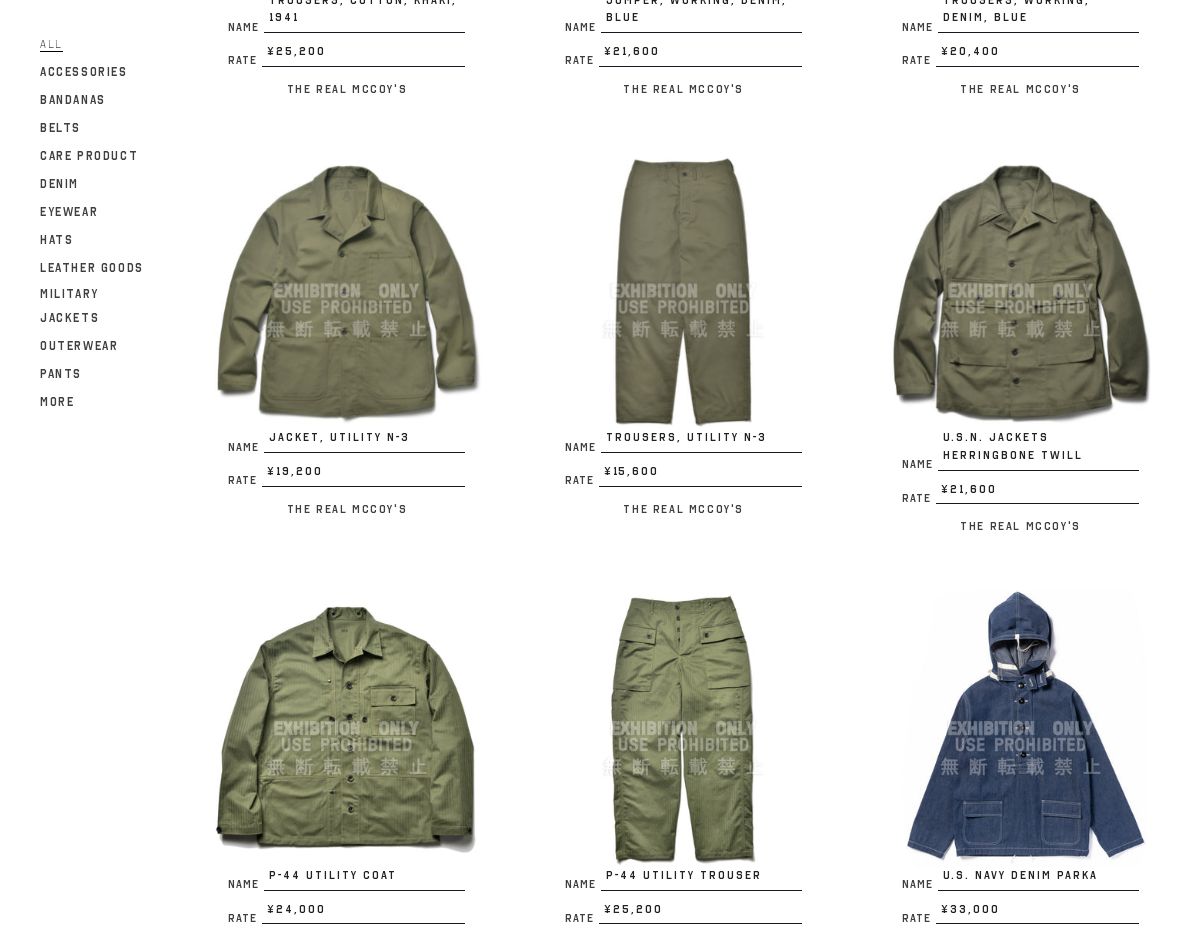 click on "Name TROUSERS, UTILITY N-3
Rate ¥15,600
/
The Real McCoy's" at bounding box center (653, 347) 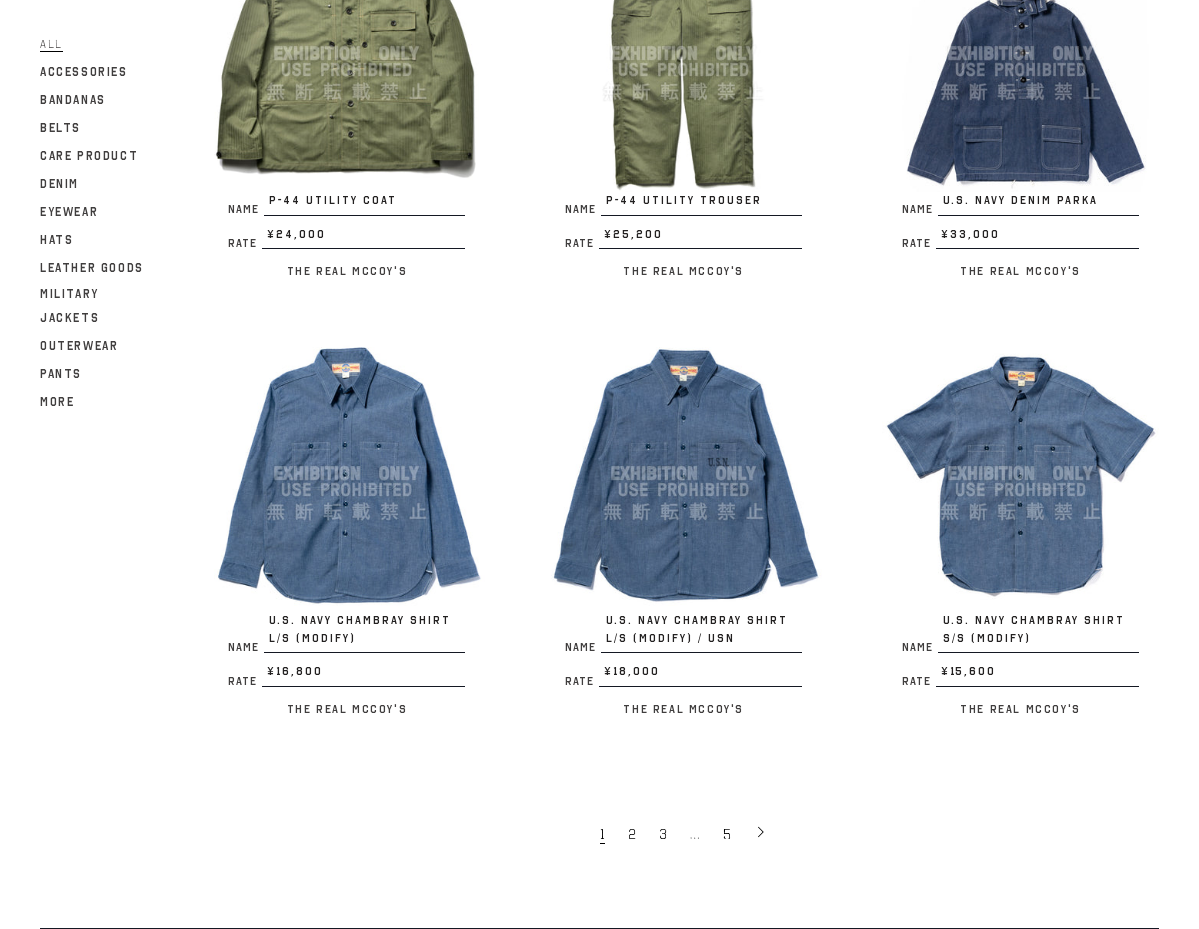 scroll, scrollTop: 3100, scrollLeft: 0, axis: vertical 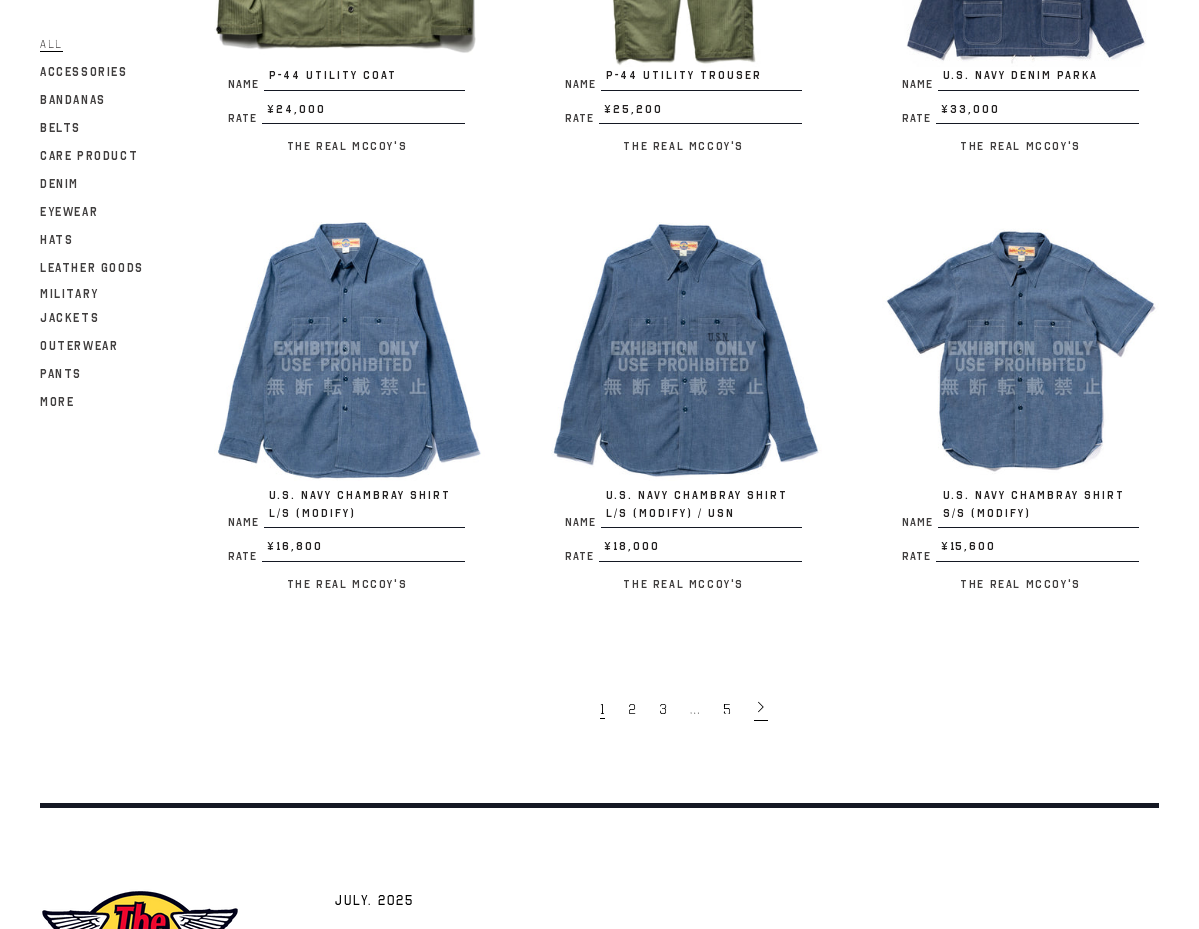 click at bounding box center (761, 707) 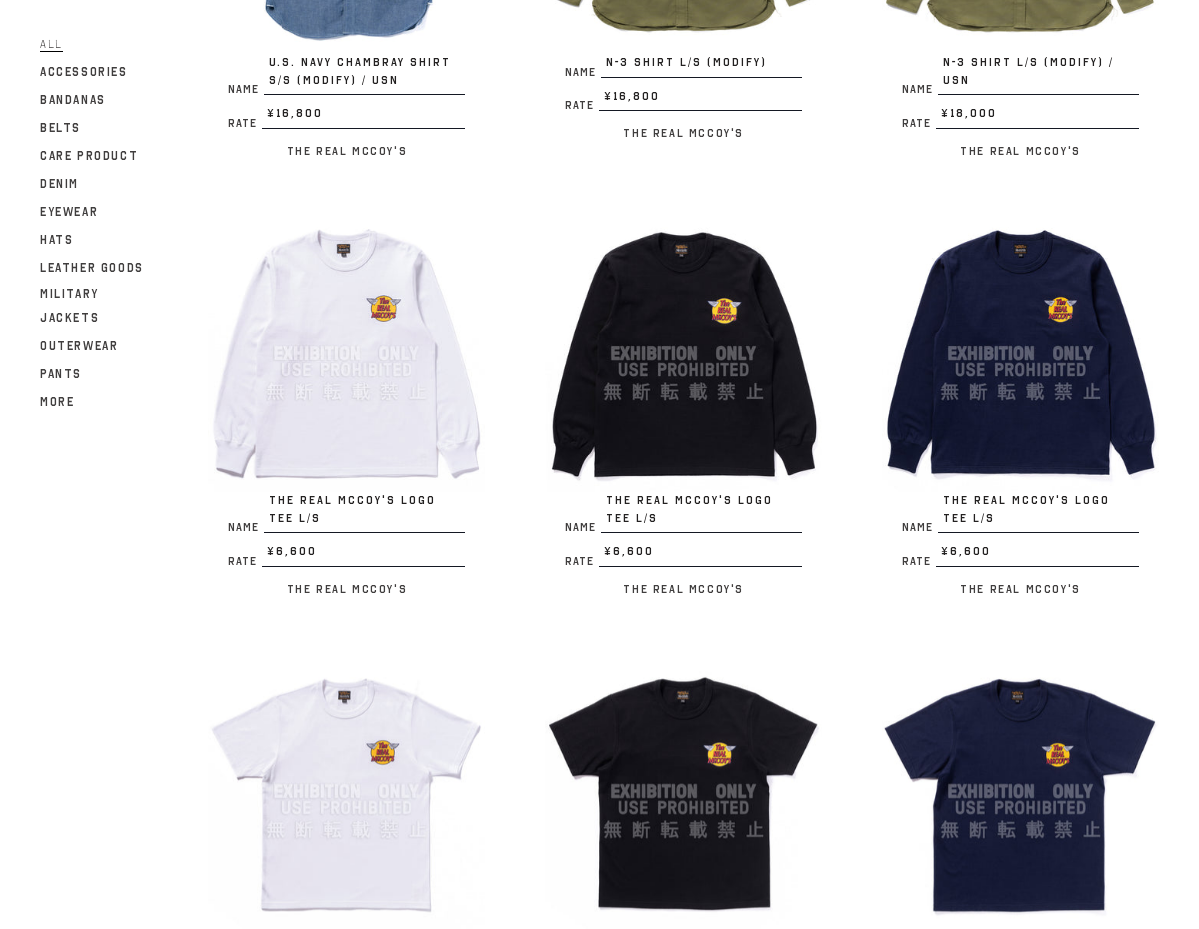 scroll, scrollTop: 500, scrollLeft: 0, axis: vertical 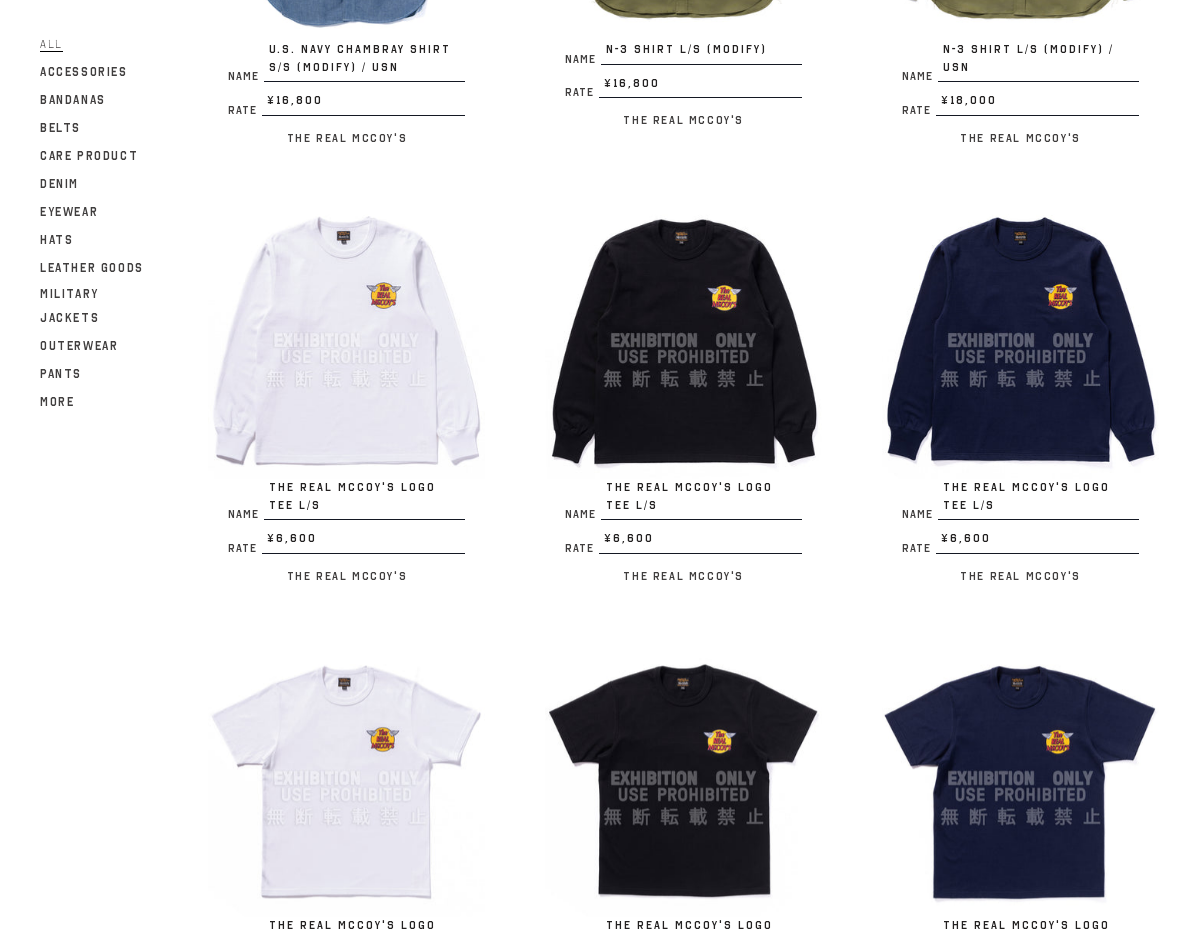 click on "Name U.S. NAVY CHAMBRAY SHIRT S/S (MODIFY) / USN
Rate ¥16,800
/
The Real McCoy's
Name N-3 SHIRT L/S (MODIFY)
Rate ¥16,800
/
The Real McCoy's
Name N-3 SHIRT L/S (MODIFY) / USN
Rate ¥18,000
/
The Real McCoy's
Name THE REAL McCOY'S LOGO TEE L/S
Rate ¥6,600
/
The Real McCoy's" at bounding box center [653, 1473] 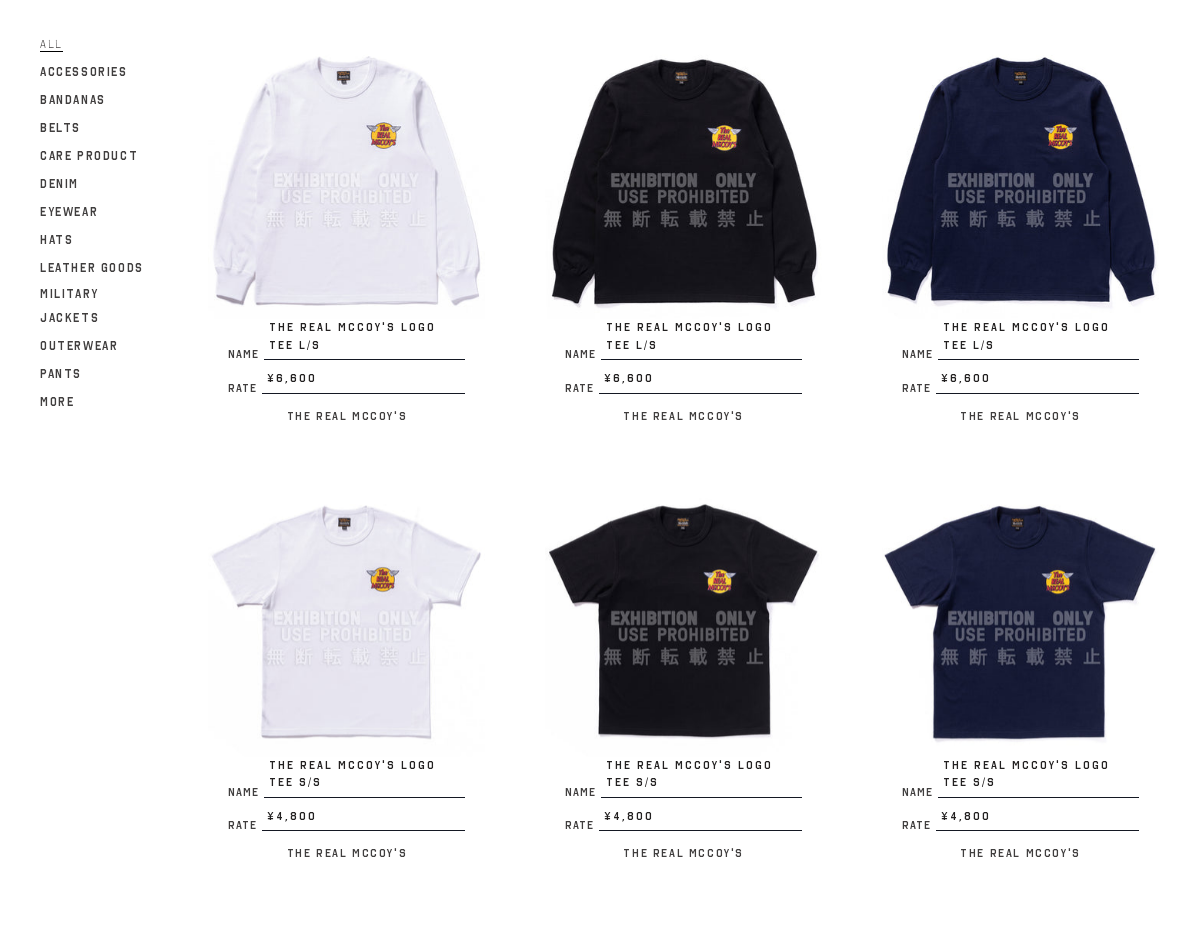 scroll, scrollTop: 1000, scrollLeft: 0, axis: vertical 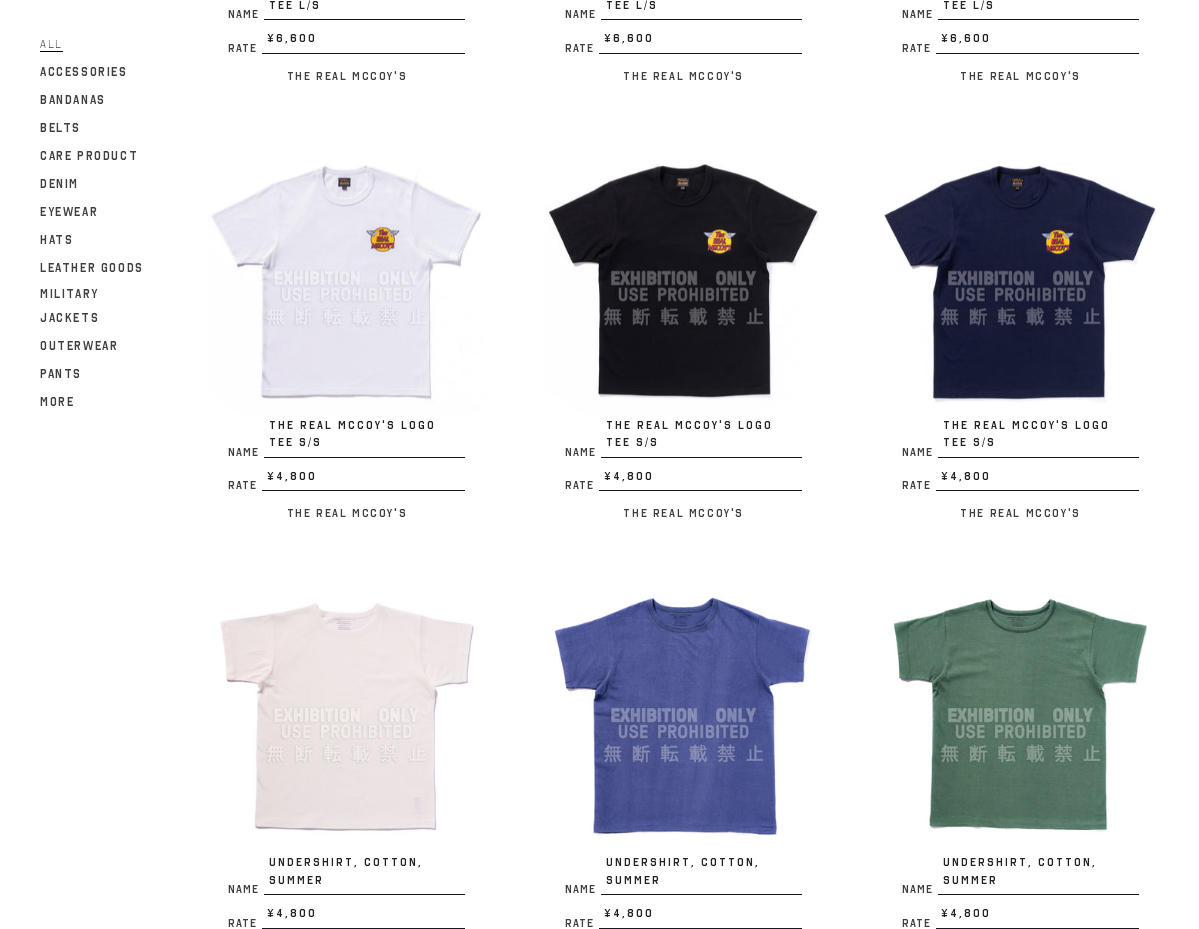 click on "Name U.S. NAVY CHAMBRAY SHIRT S/S (MODIFY) / USN
Rate ¥16,800
/
The Real McCoy's
Name N-3 SHIRT L/S (MODIFY)
Rate ¥16,800
/
The Real McCoy's
Name N-3 SHIRT L/S (MODIFY) / USN
Rate ¥18,000
/
The Real McCoy's
Name THE REAL McCOY'S LOGO TEE L/S
Rate ¥6,600
/
The Real McCoy's" at bounding box center (653, 973) 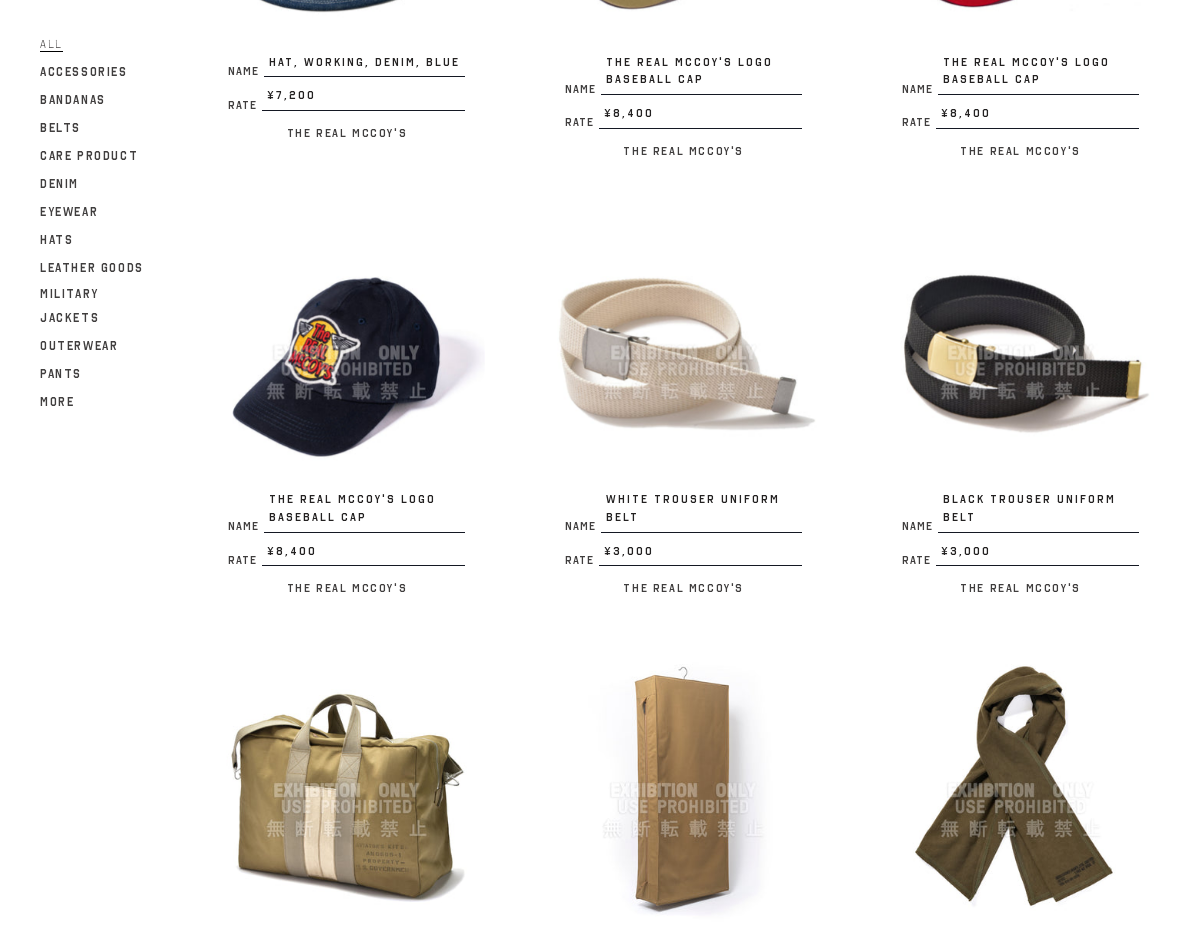 scroll, scrollTop: 2500, scrollLeft: 0, axis: vertical 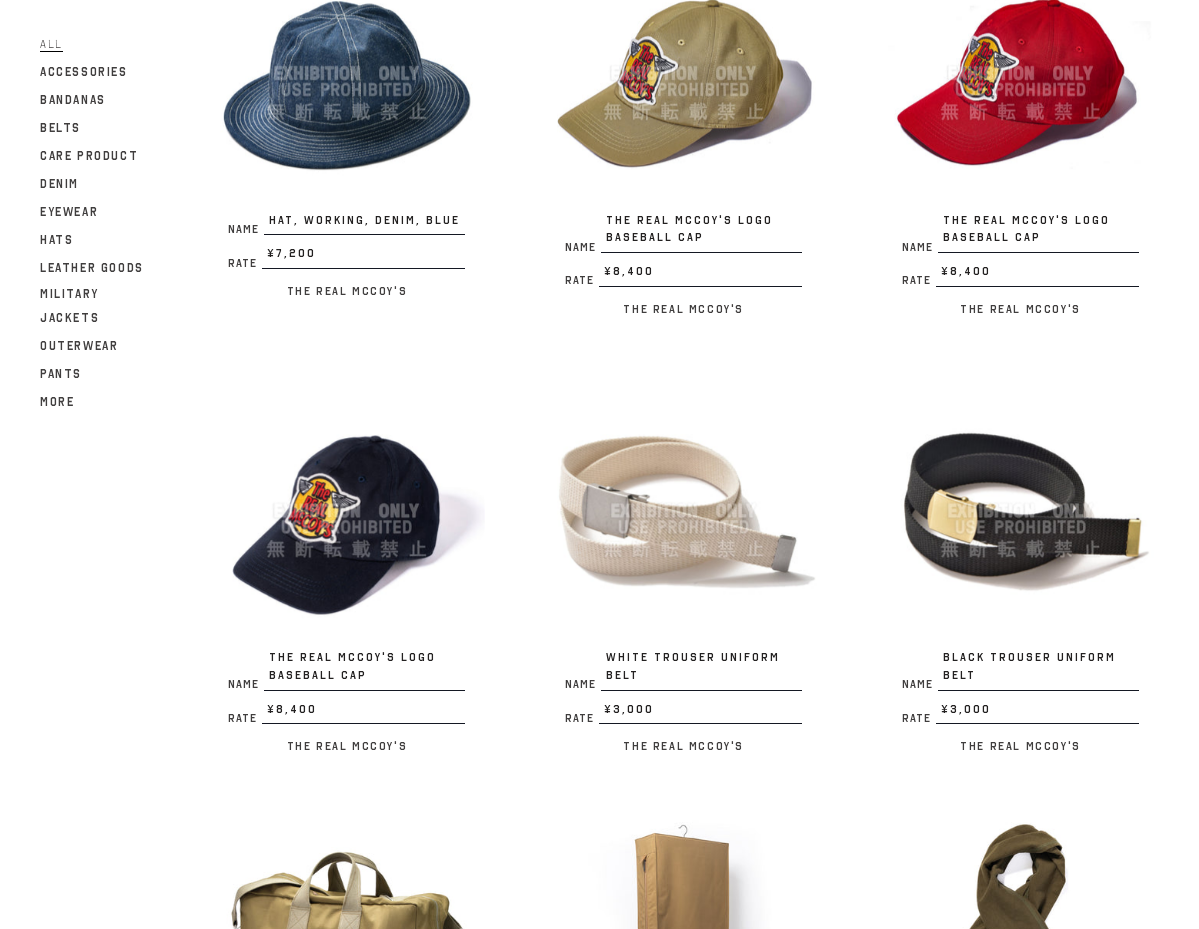click on "Name THE REAL McCOY'S LOGO BASEBALL CAP
Rate ¥8,400
/
The Real McCoy's" at bounding box center [653, 138] 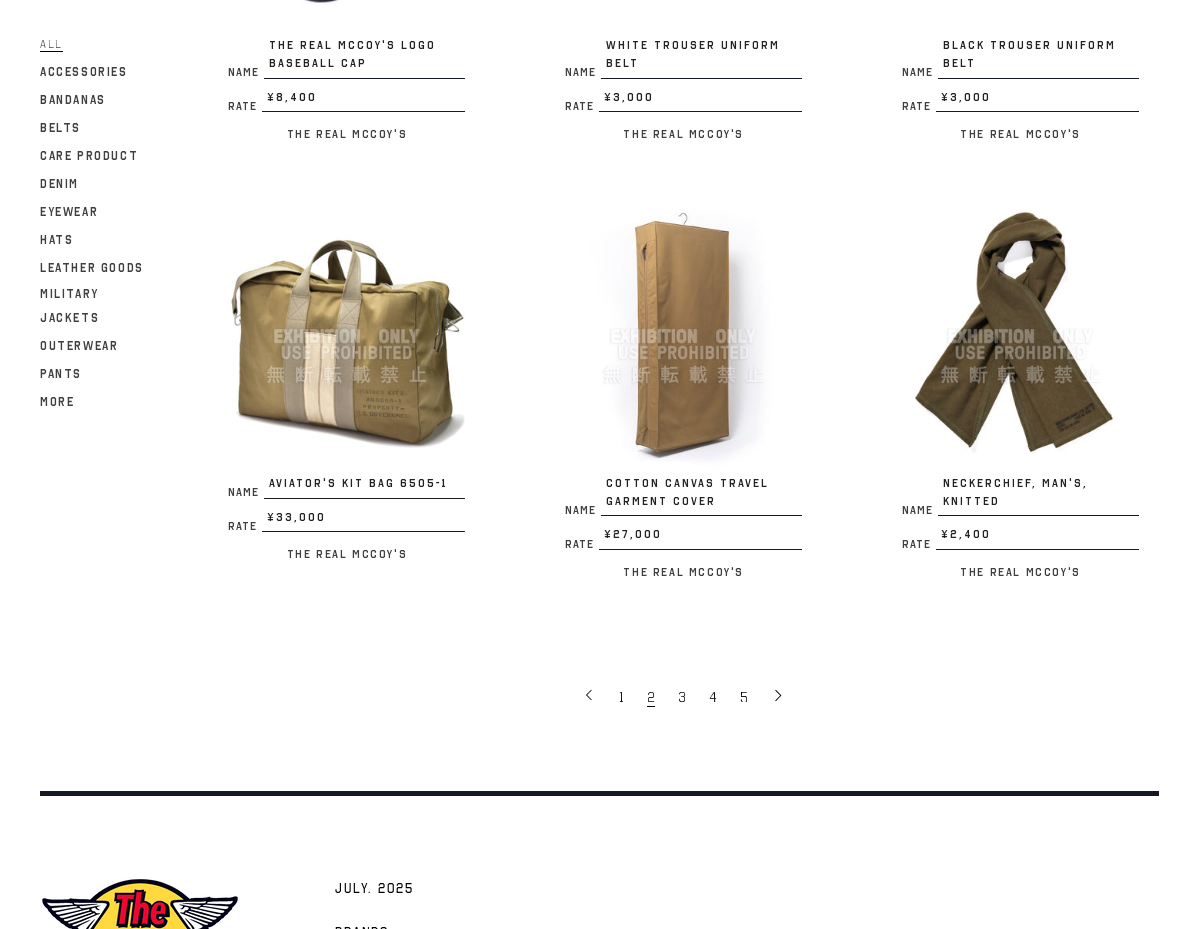 scroll, scrollTop: 3297, scrollLeft: 0, axis: vertical 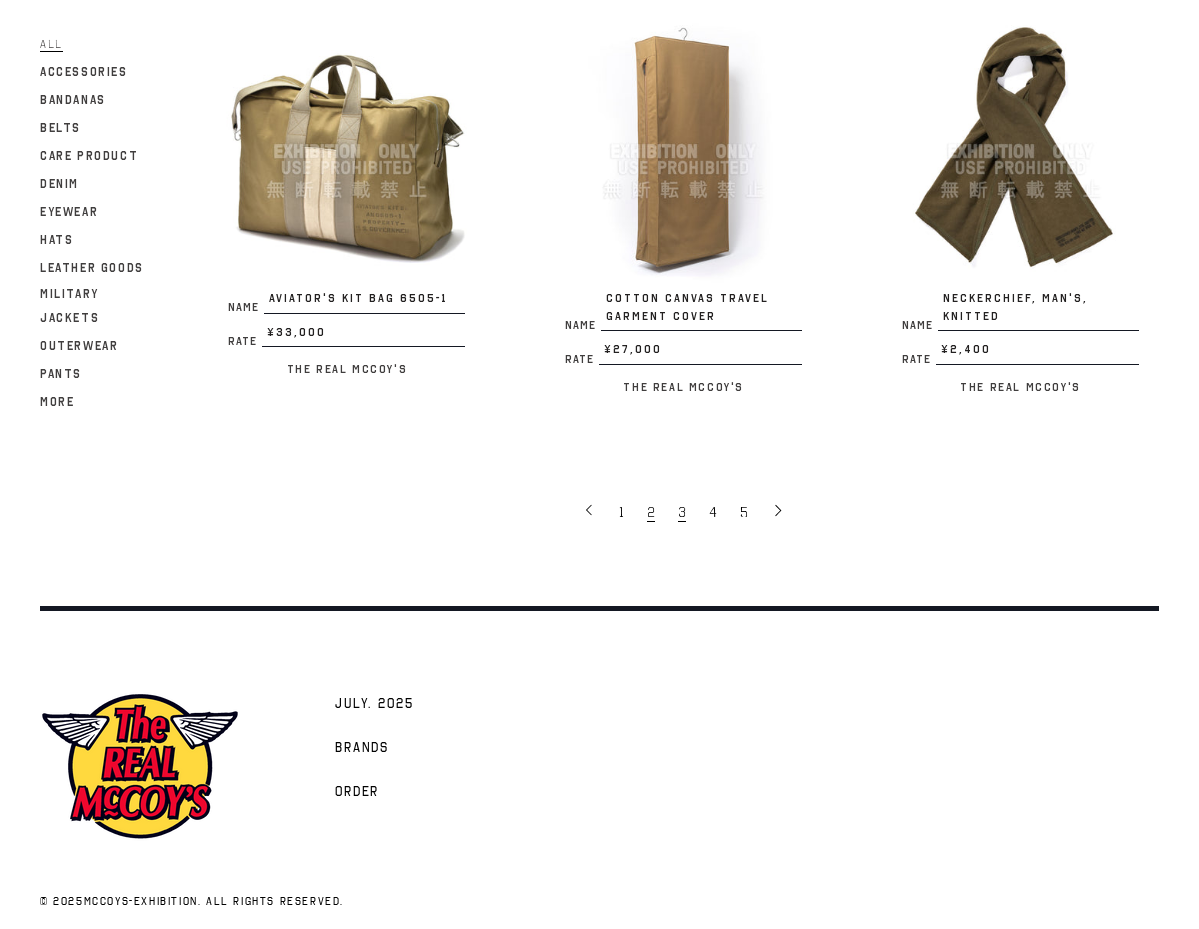 click on "3" at bounding box center [682, 512] 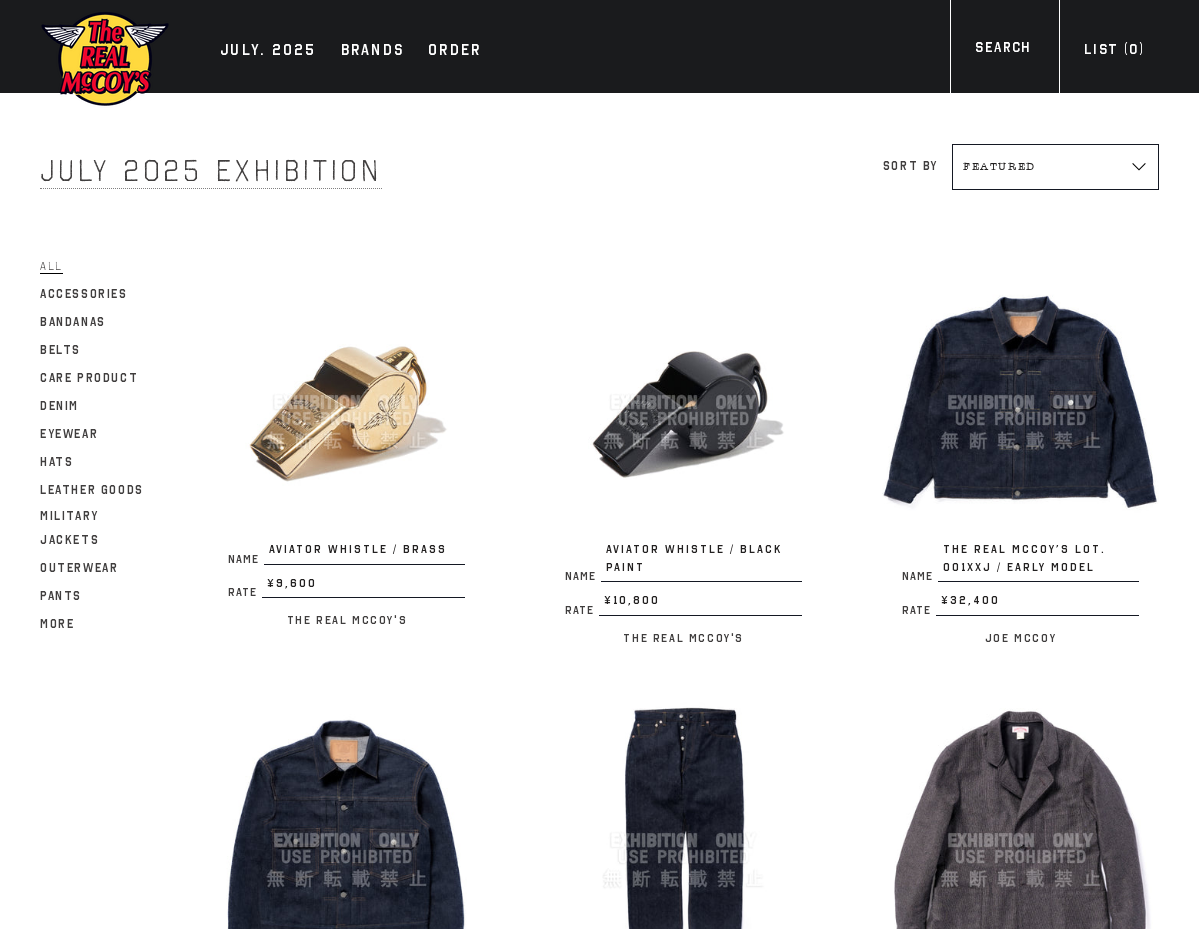 scroll, scrollTop: 0, scrollLeft: 0, axis: both 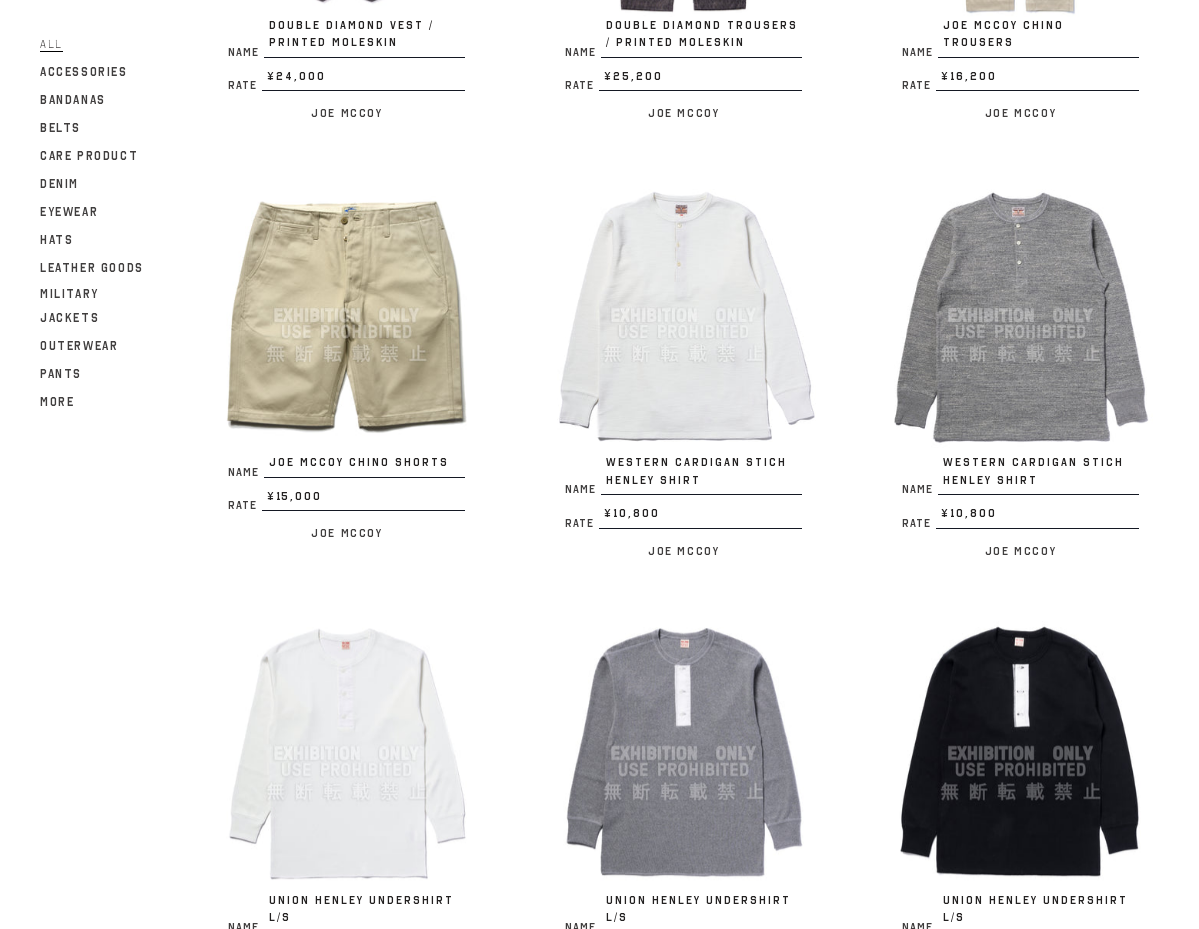 click on "Name JOE McCOY CHINO TROUSERS
Rate ¥16,200
/
Joe McCoy" at bounding box center (990, -57) 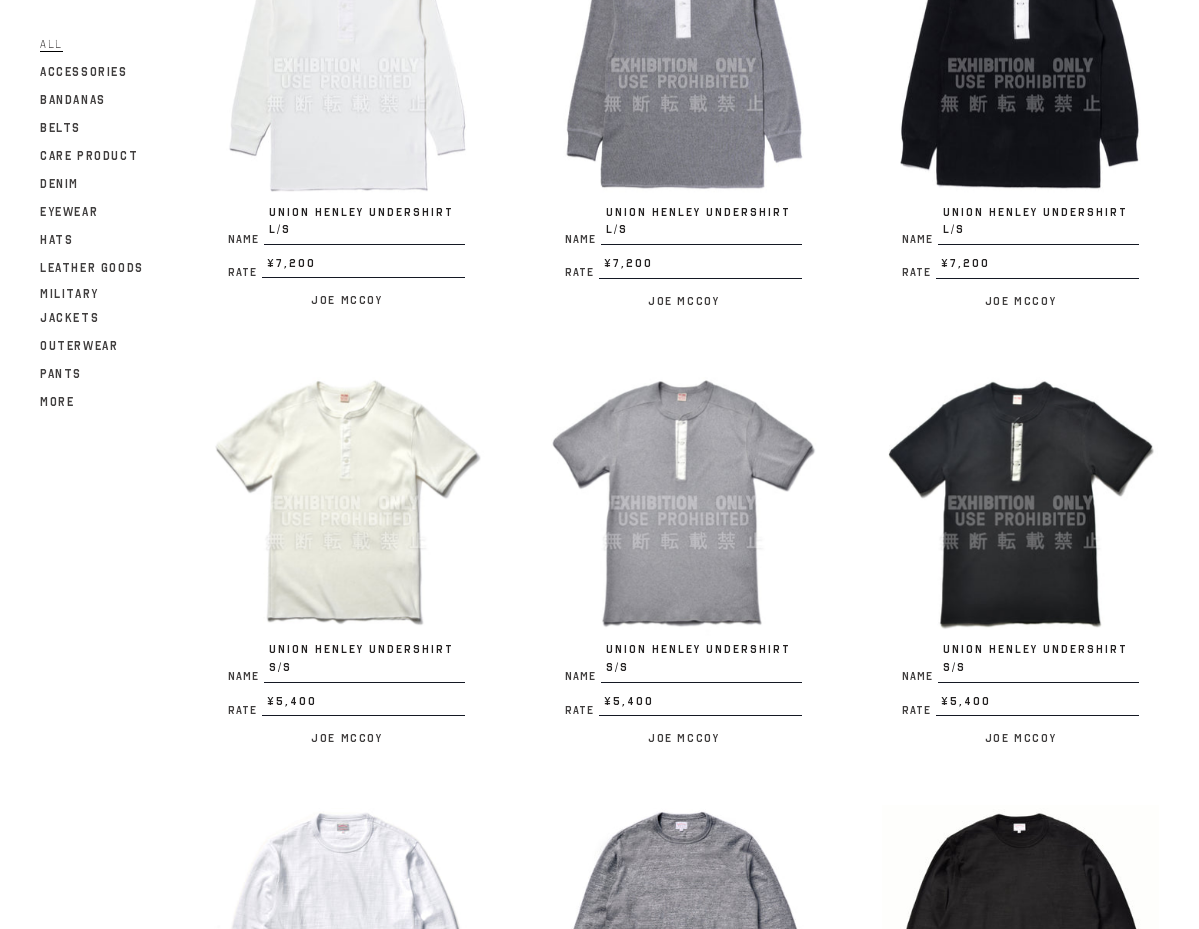 scroll, scrollTop: 2100, scrollLeft: 0, axis: vertical 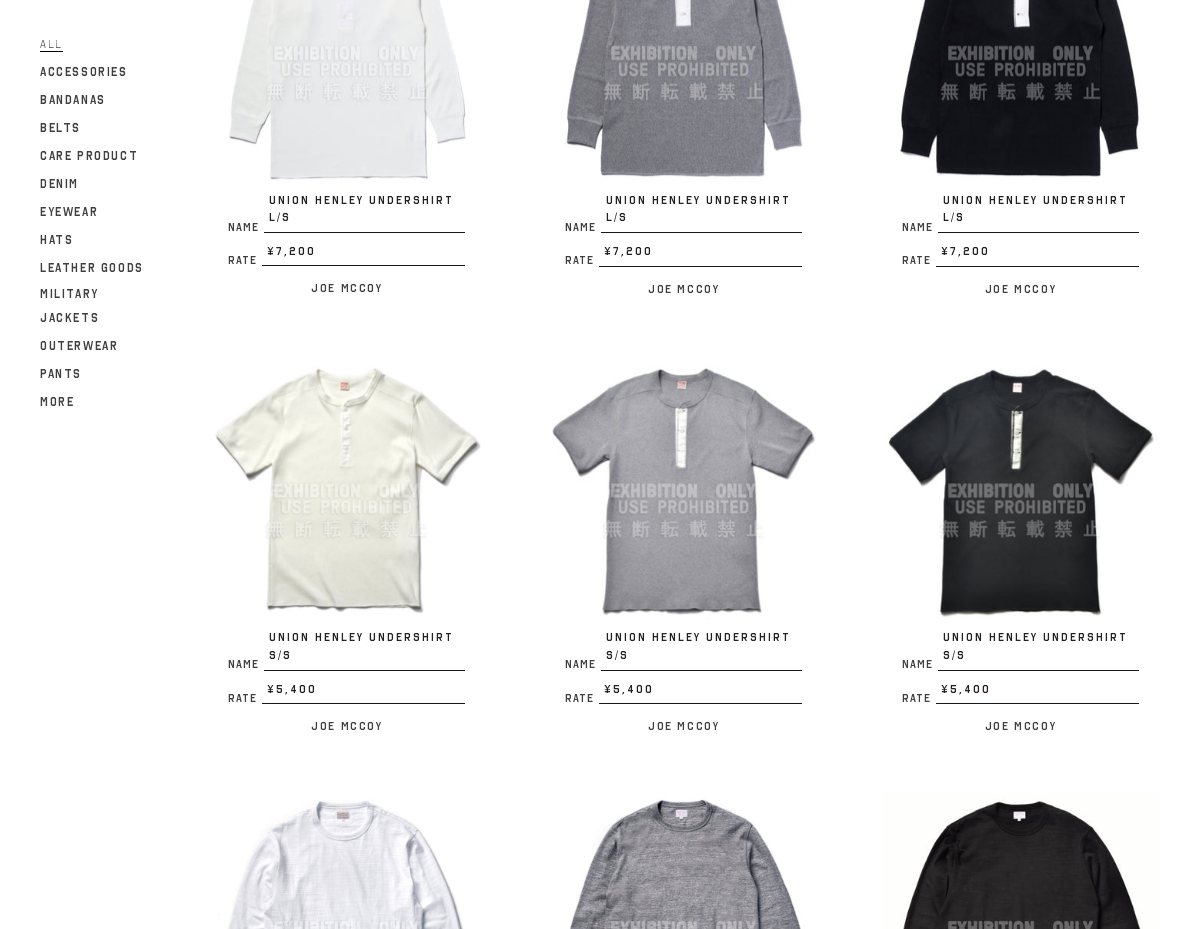 click on "Name UNION HENLEY UNDERSHIRT L/S
Rate ¥7,200
/
Joe McCoy" at bounding box center (990, 118) 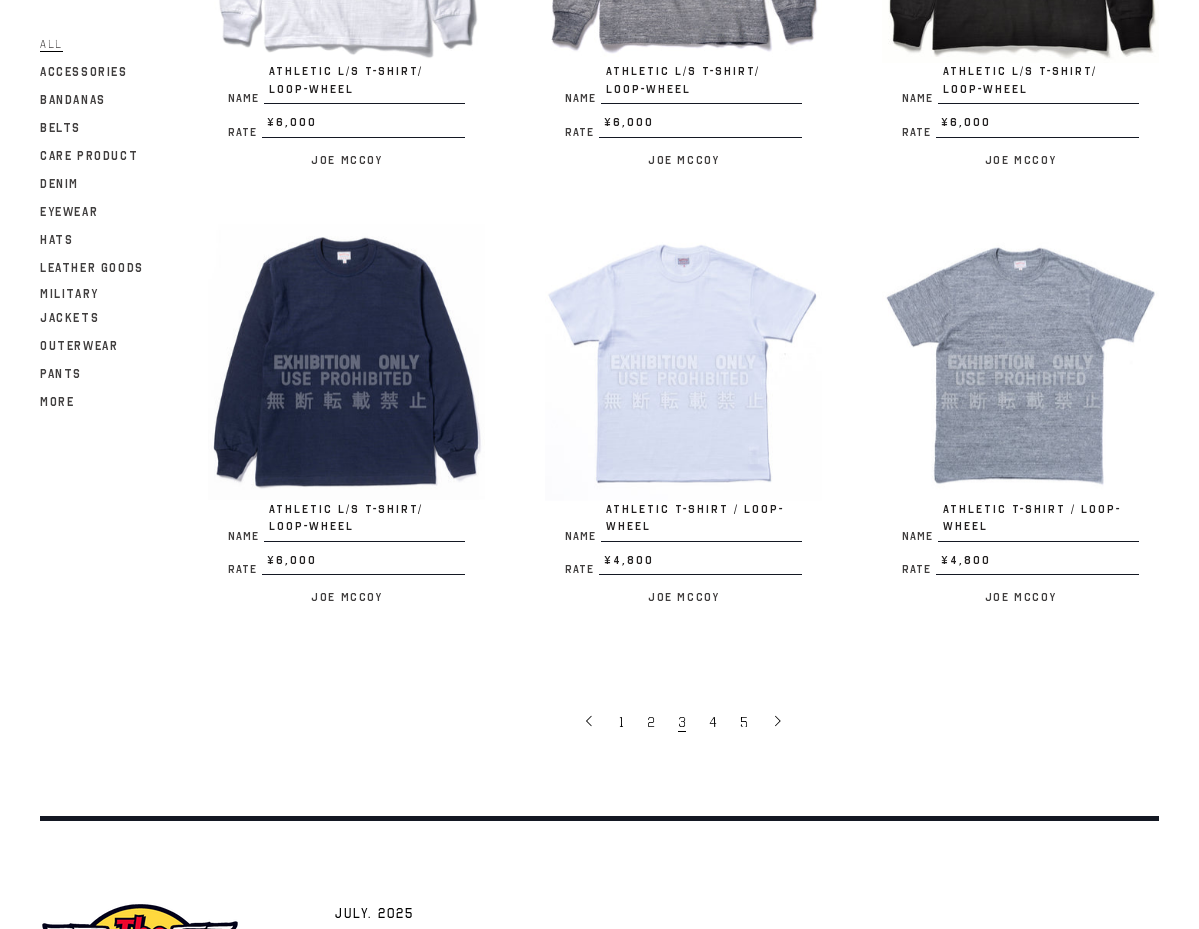 scroll, scrollTop: 3300, scrollLeft: 0, axis: vertical 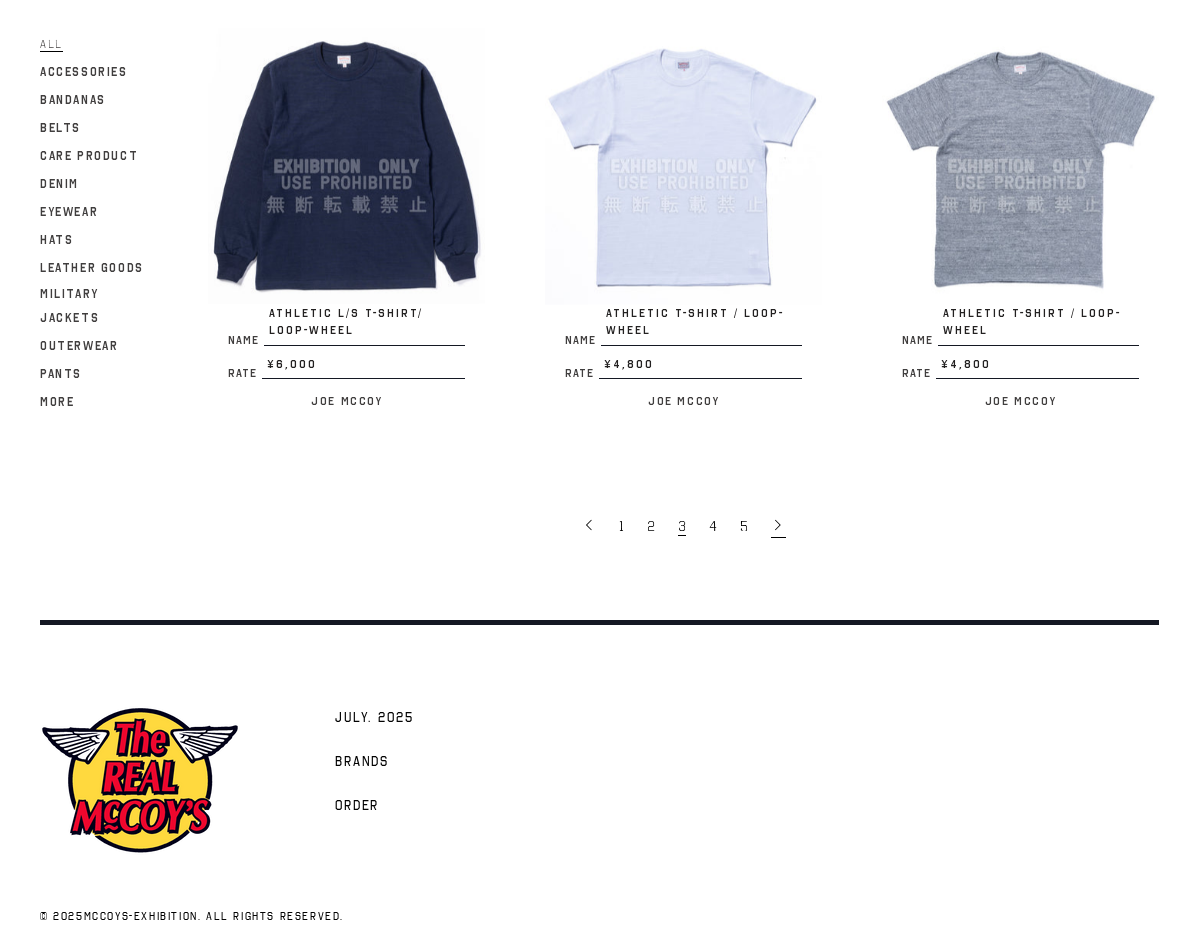 click at bounding box center [778, 525] 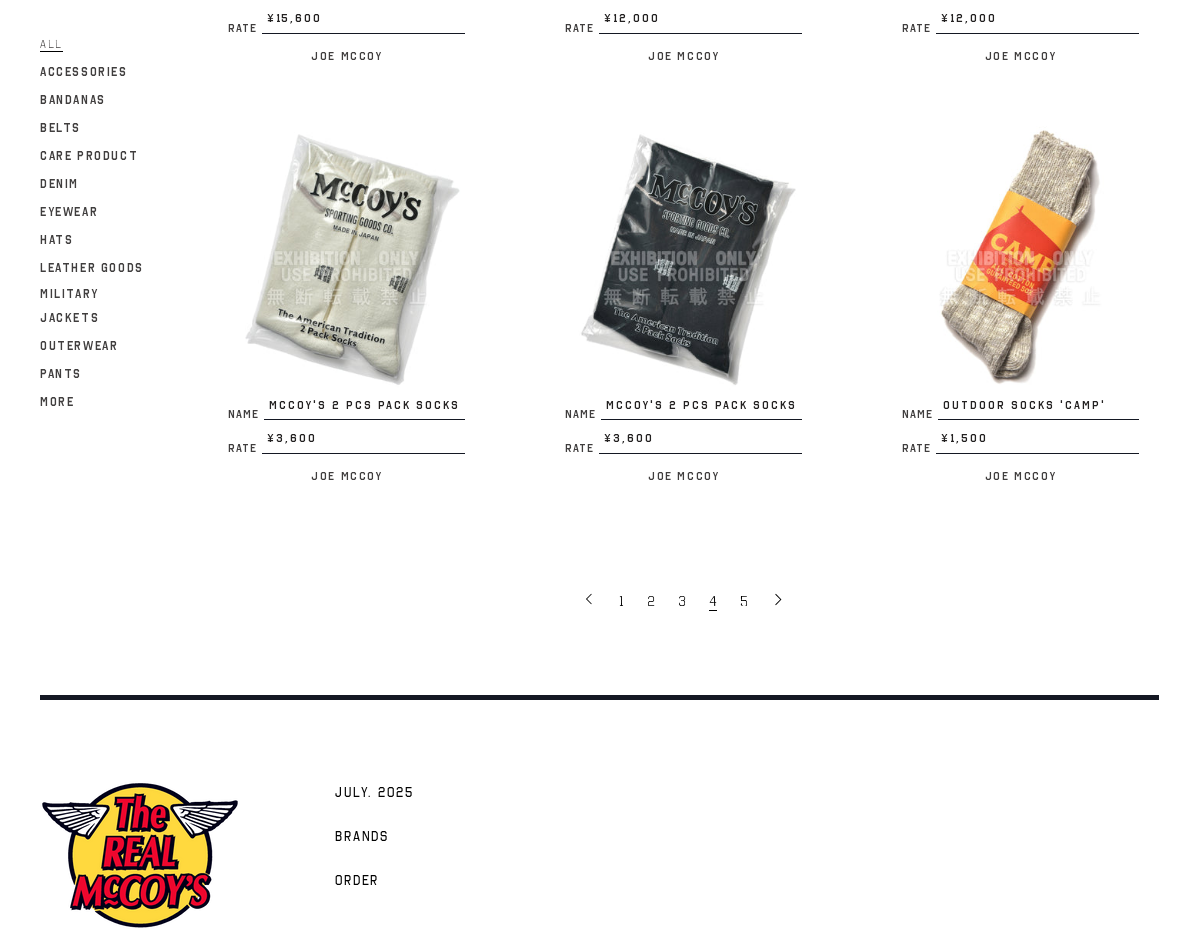 scroll, scrollTop: 3200, scrollLeft: 0, axis: vertical 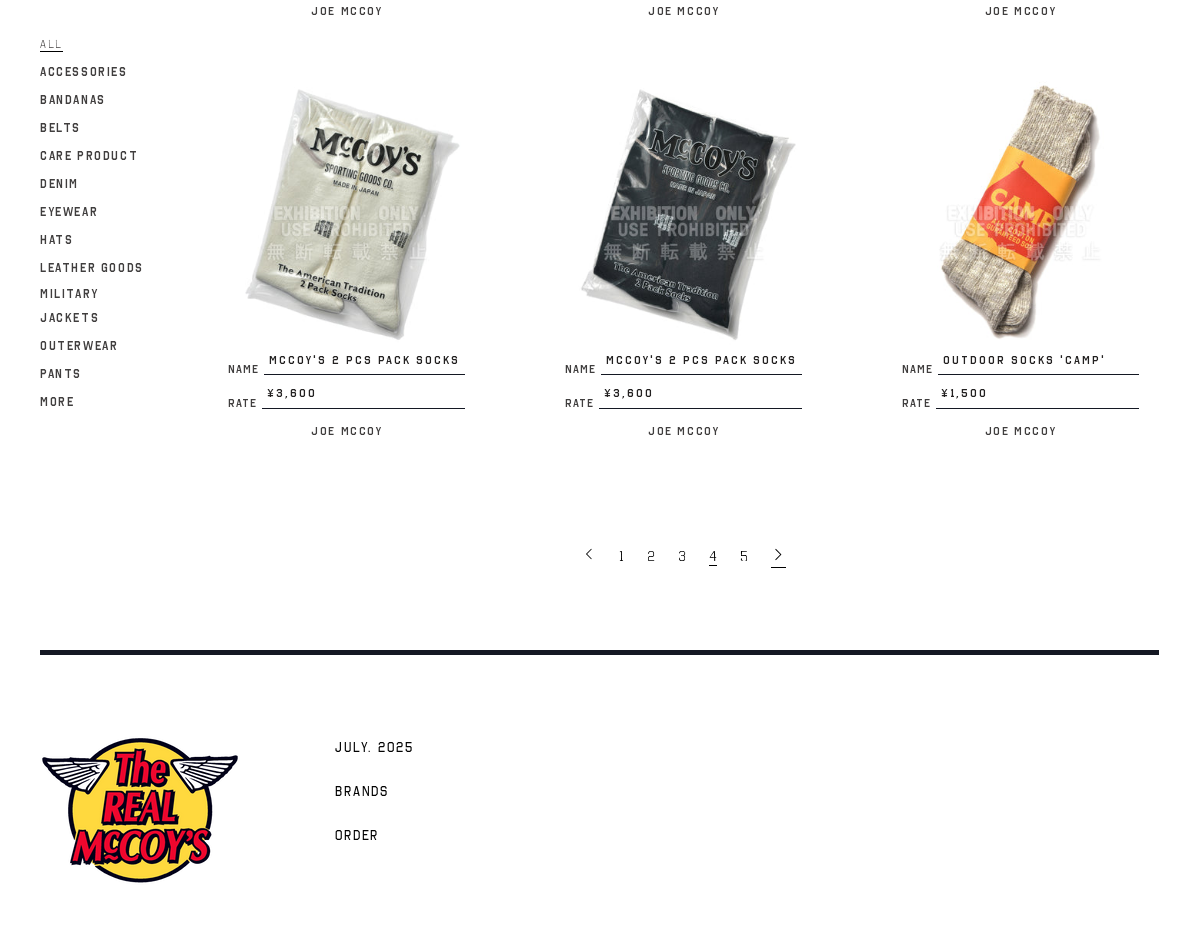 click at bounding box center [778, 554] 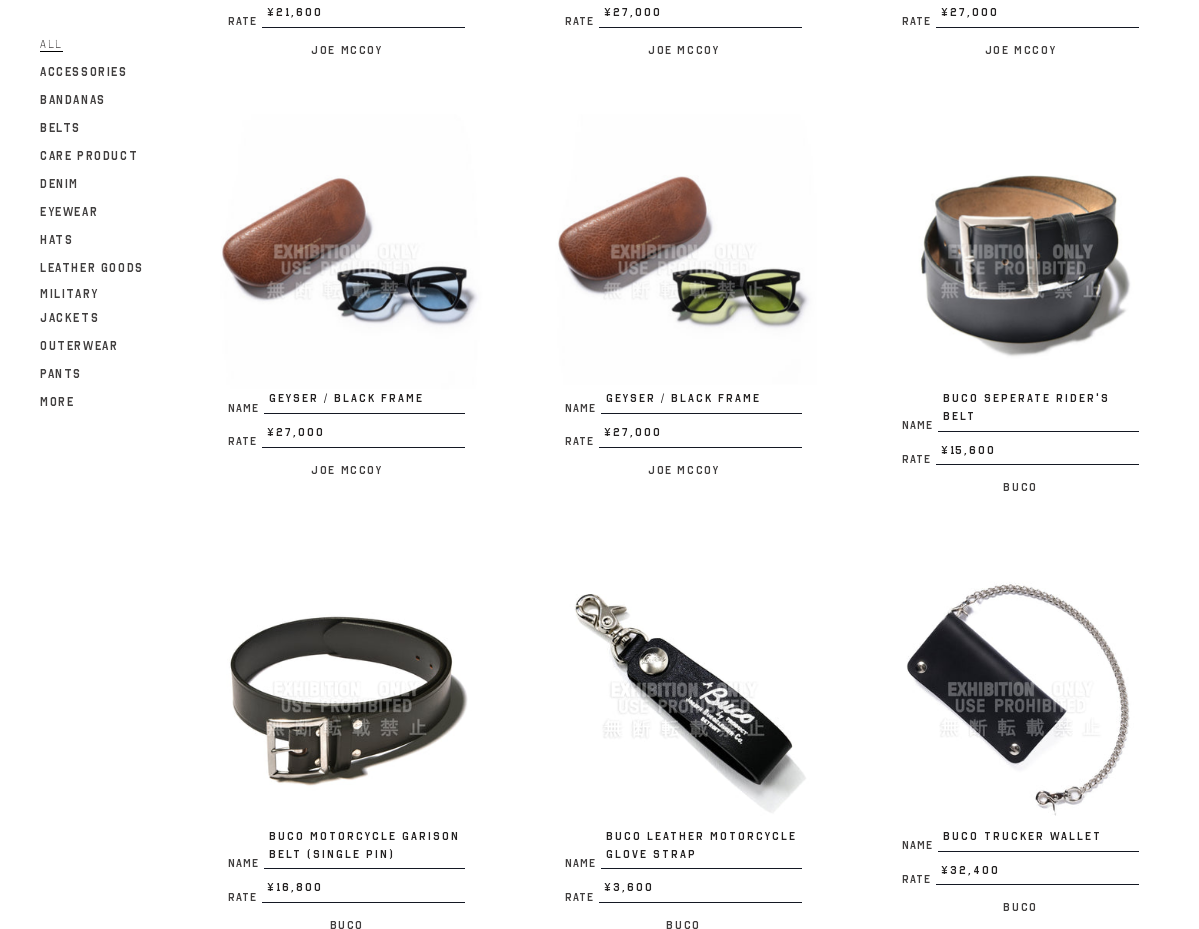 scroll, scrollTop: 1000, scrollLeft: 0, axis: vertical 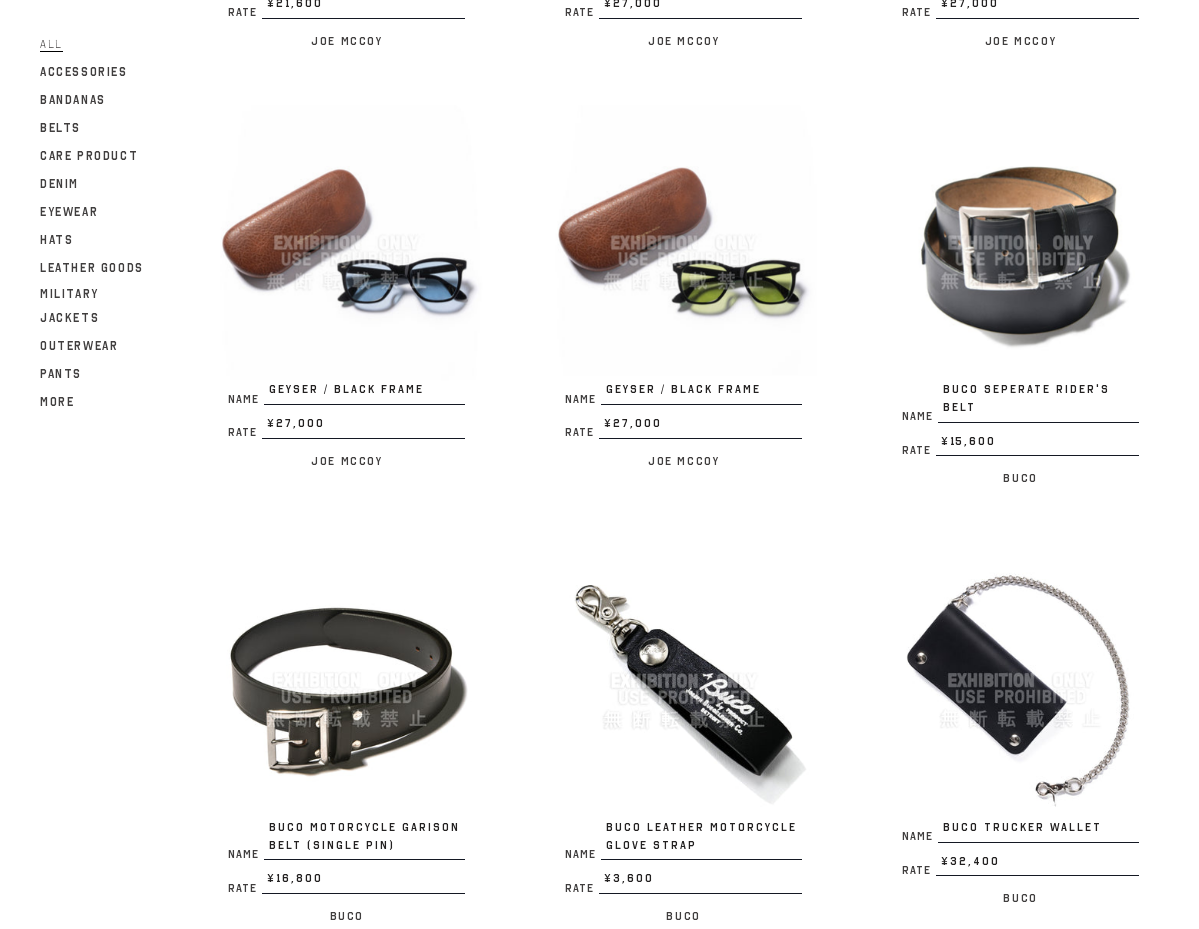 click on "Name OUTDOOR SOCKS 'CAMP'
Rate ¥1,500
/
[FIRST] [LAST]
Name BANDANNA 'DOT'
Rate ¥2,400
/
[FIRST] [LAST]
Name BANDANNA 'DOT'
Rate ¥2,400
/
[FIRST] [LAST]
Name WELLINGTON SUNGLASSES
Rate ¥21,600
/
[FIRST] [LAST]
/" at bounding box center [653, 947] 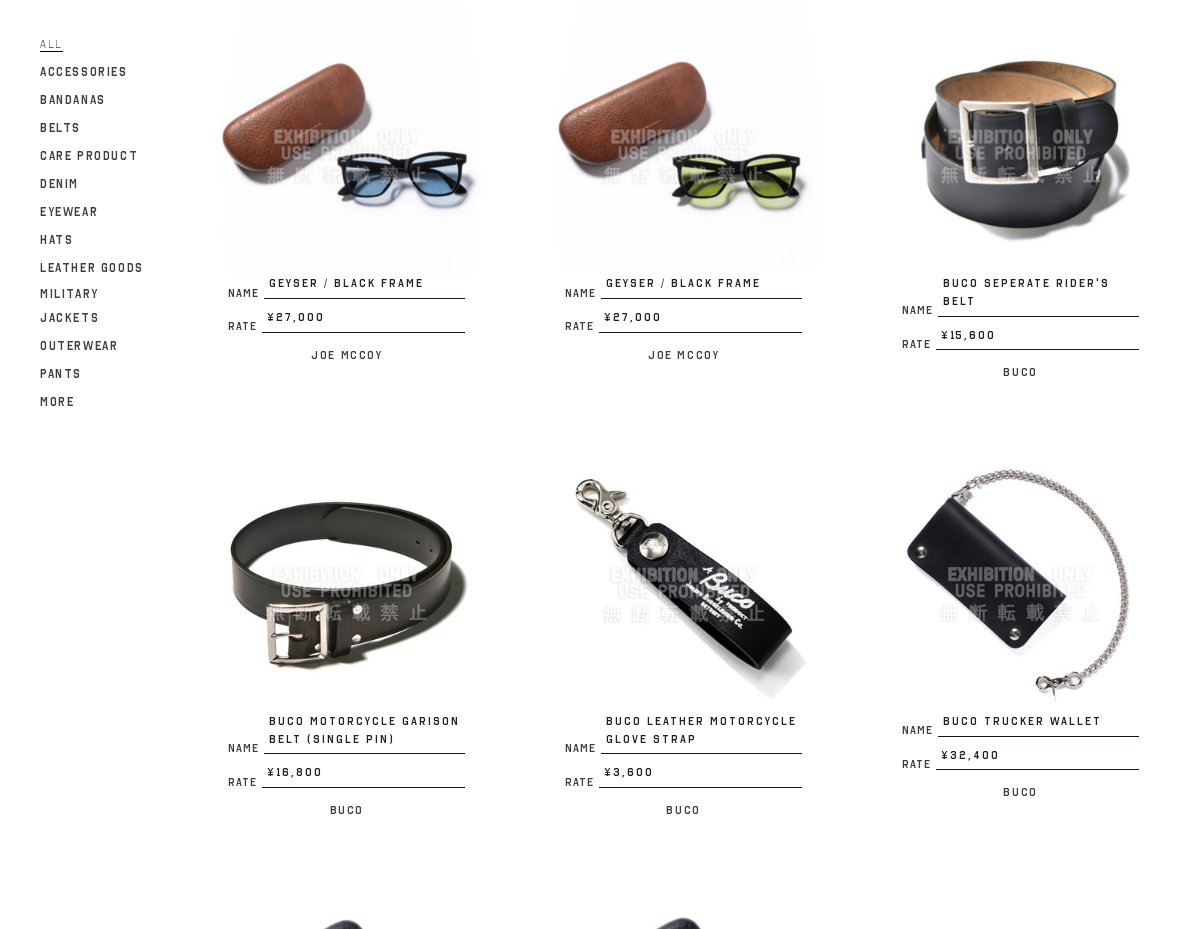 scroll, scrollTop: 1100, scrollLeft: 0, axis: vertical 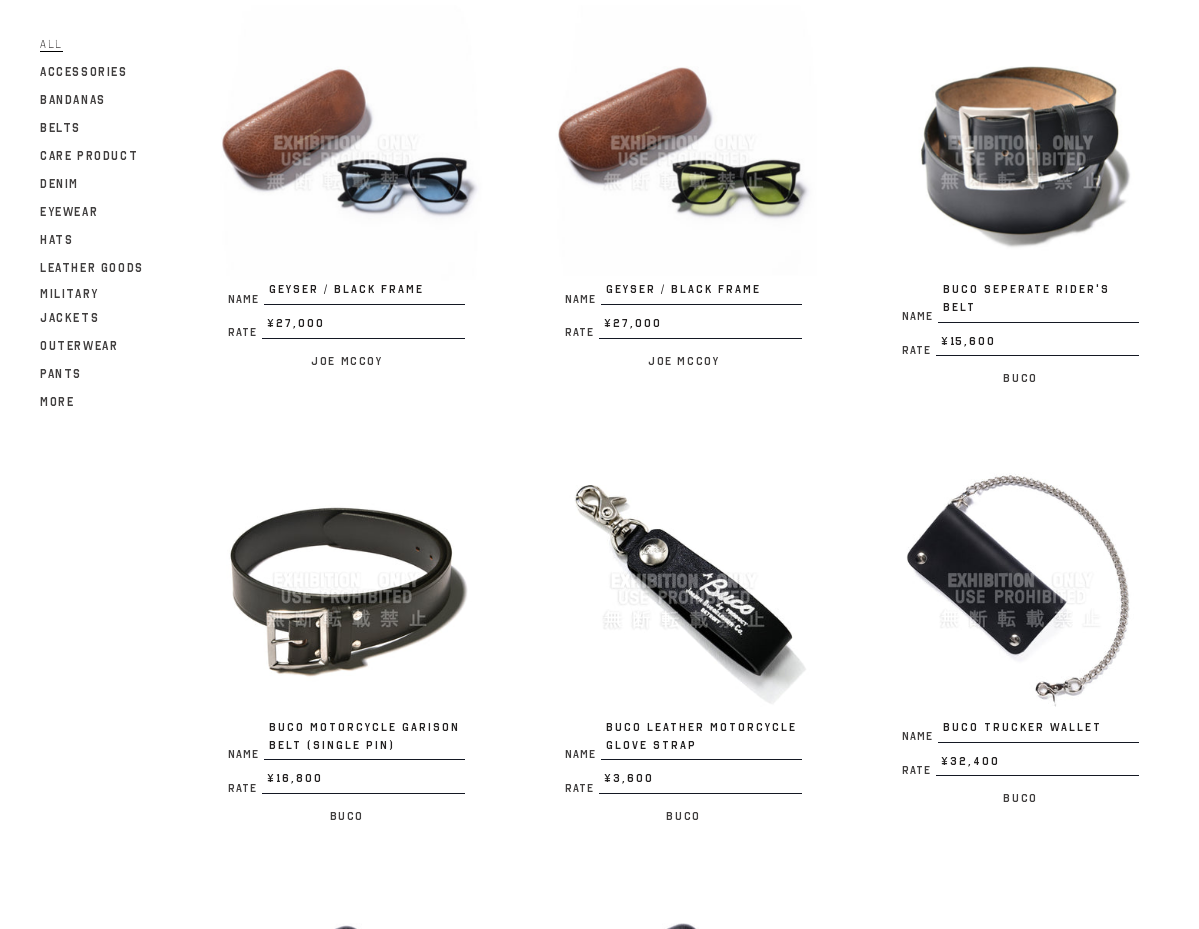 click on "Name OUTDOOR SOCKS 'CAMP'
Rate ¥1,500
/
Joe McCoy
Name BANDANNA 'DOT'
Rate ¥2,400
/
Joe McCoy
Name BANDANNA 'DOT'
Rate ¥2,400
/
Joe McCoy
Name WELLINGTON SUNGLASSES
Rate ¥21,600
/
Joe McCoy
/" at bounding box center (653, 847) 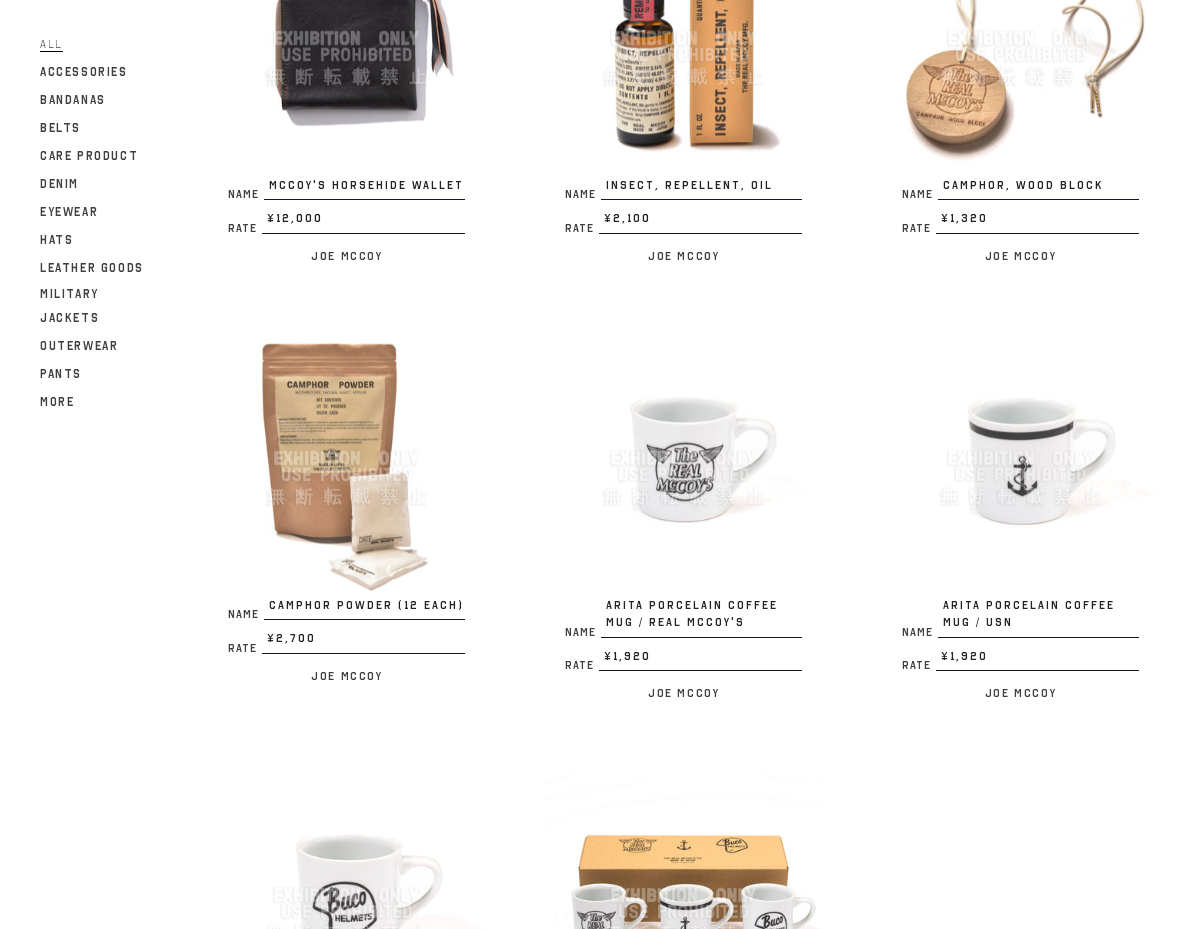 scroll, scrollTop: 3200, scrollLeft: 0, axis: vertical 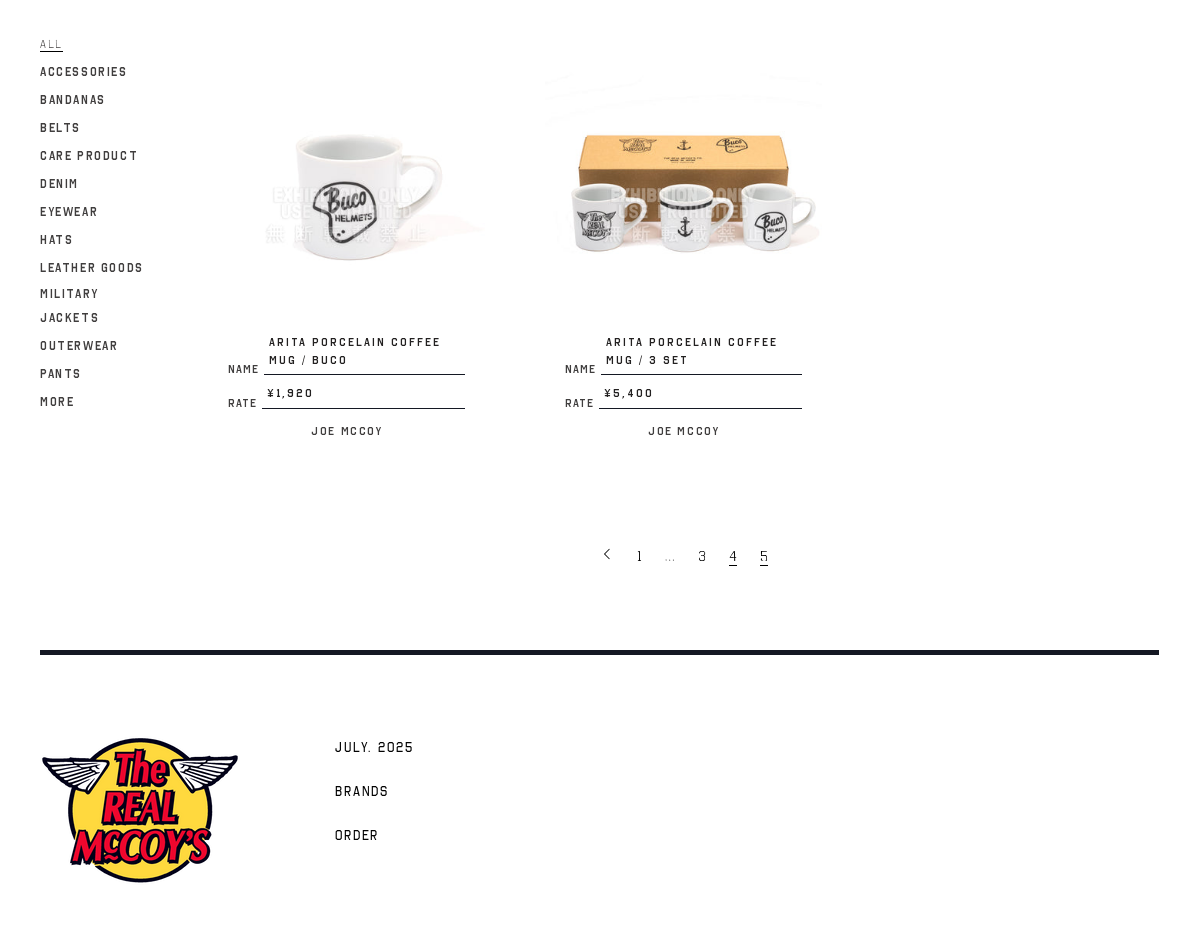click on "4" at bounding box center [734, 555] 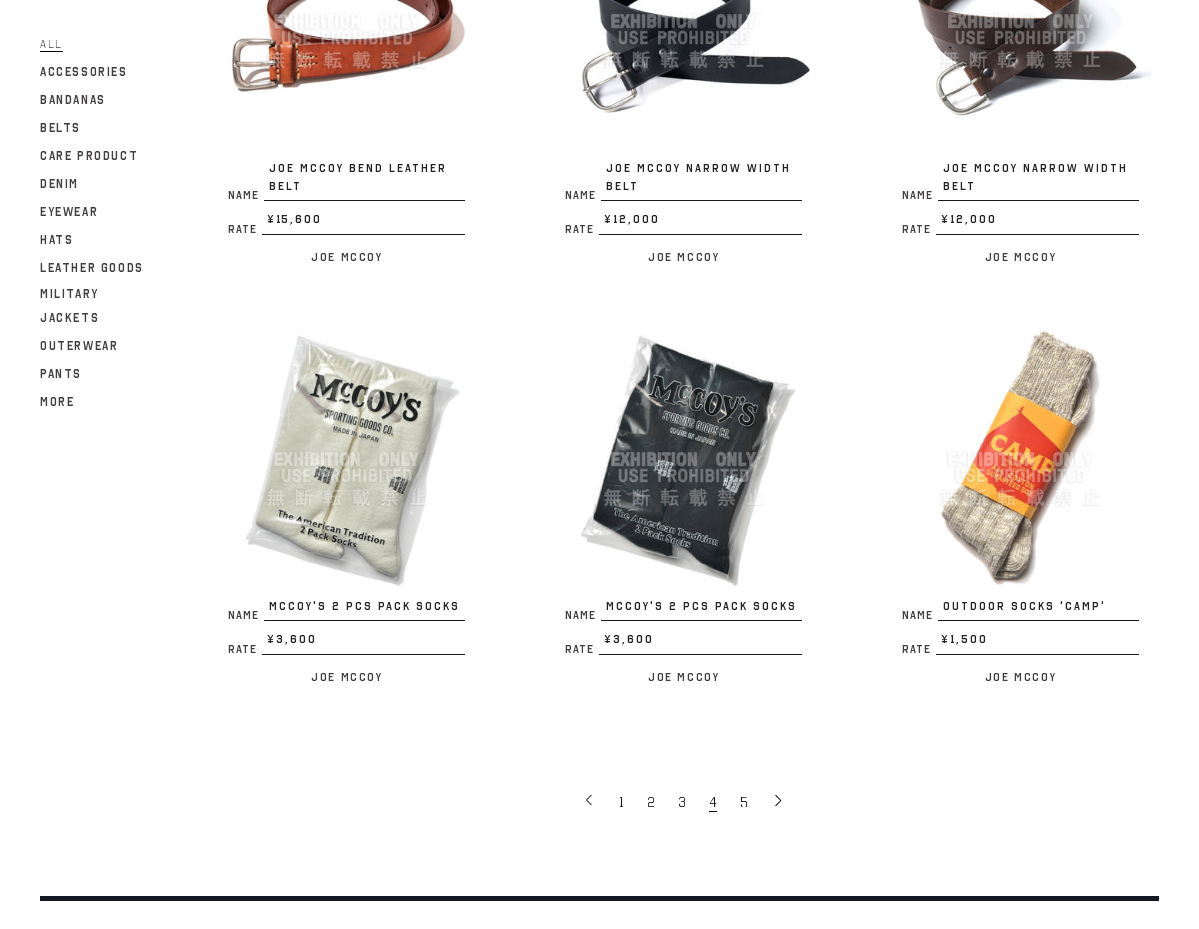 scroll, scrollTop: 3261, scrollLeft: 0, axis: vertical 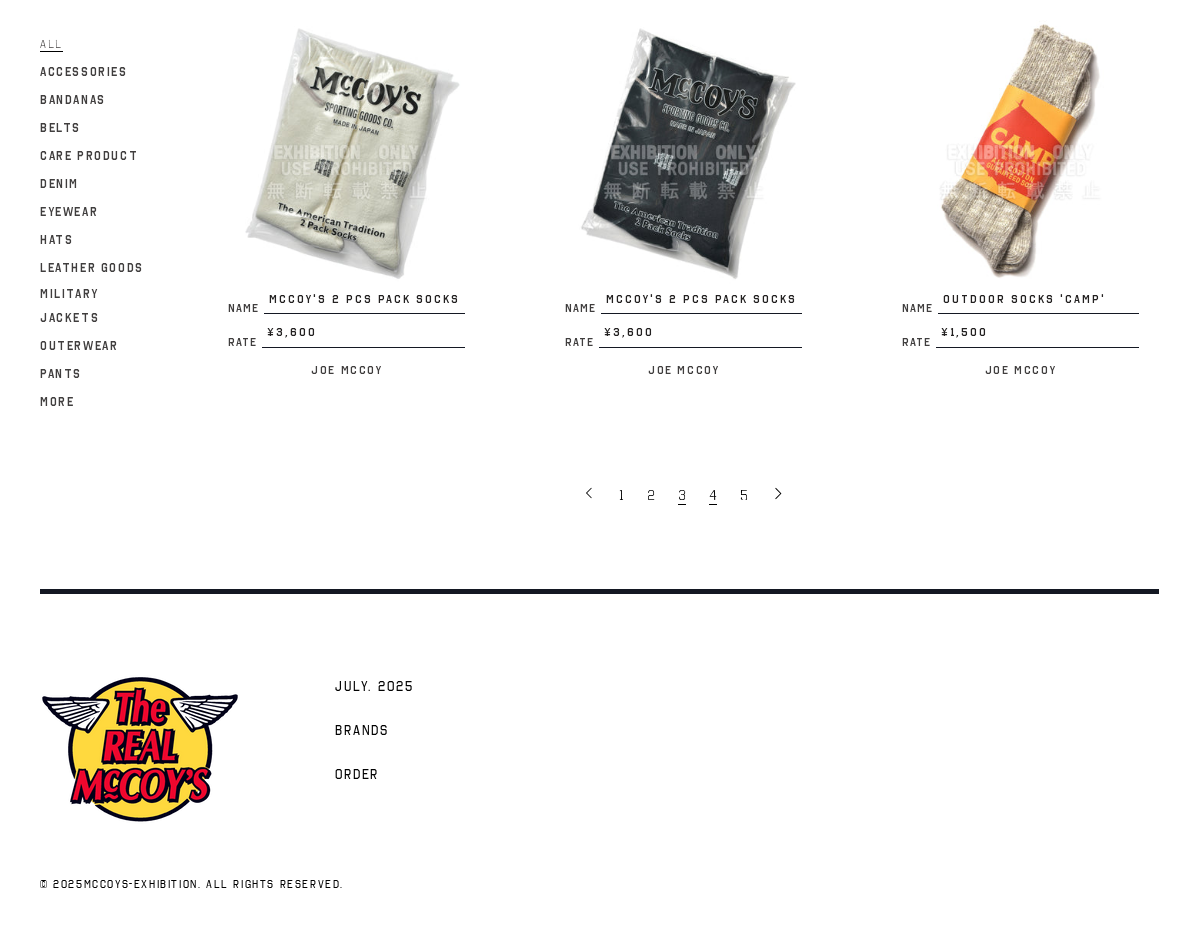 click on "3" at bounding box center [683, 494] 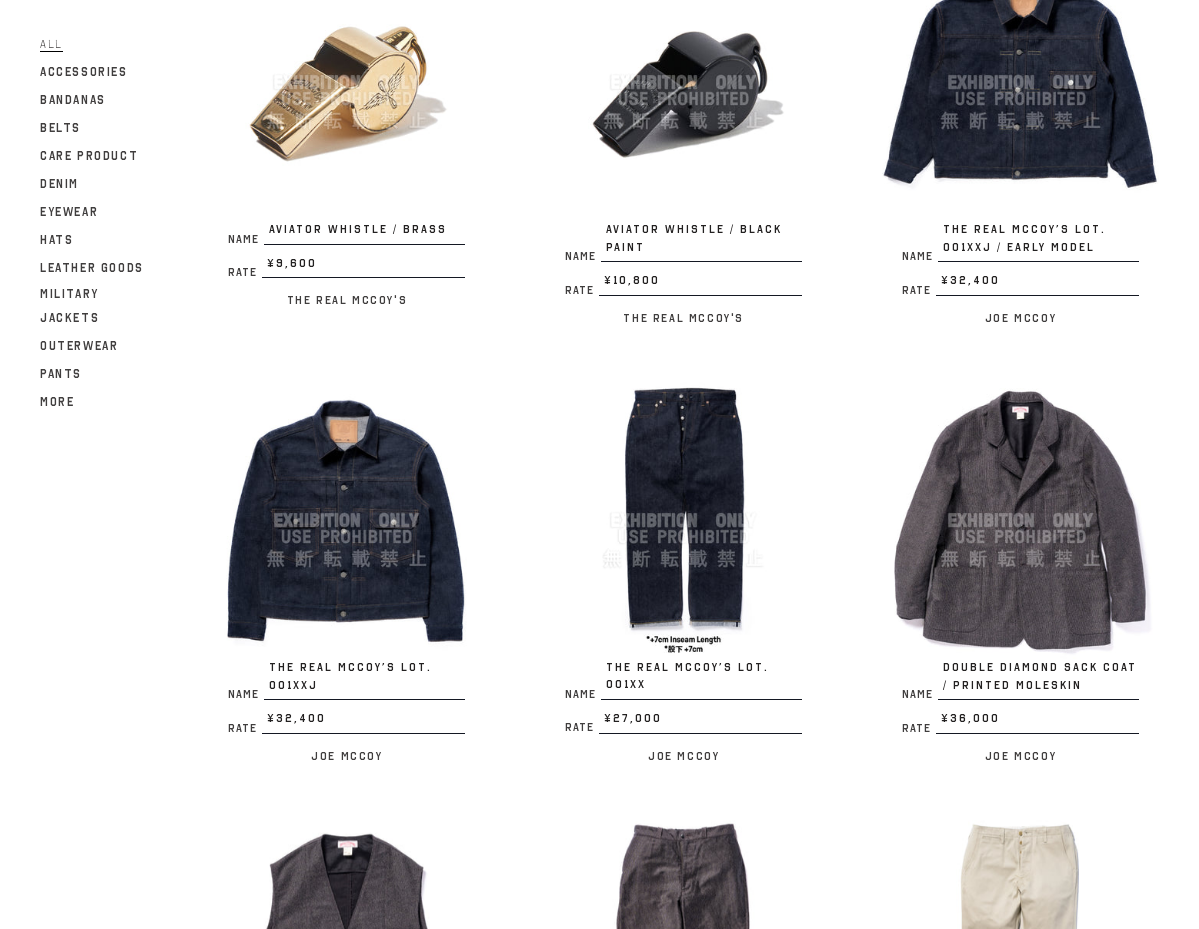 scroll, scrollTop: 300, scrollLeft: 0, axis: vertical 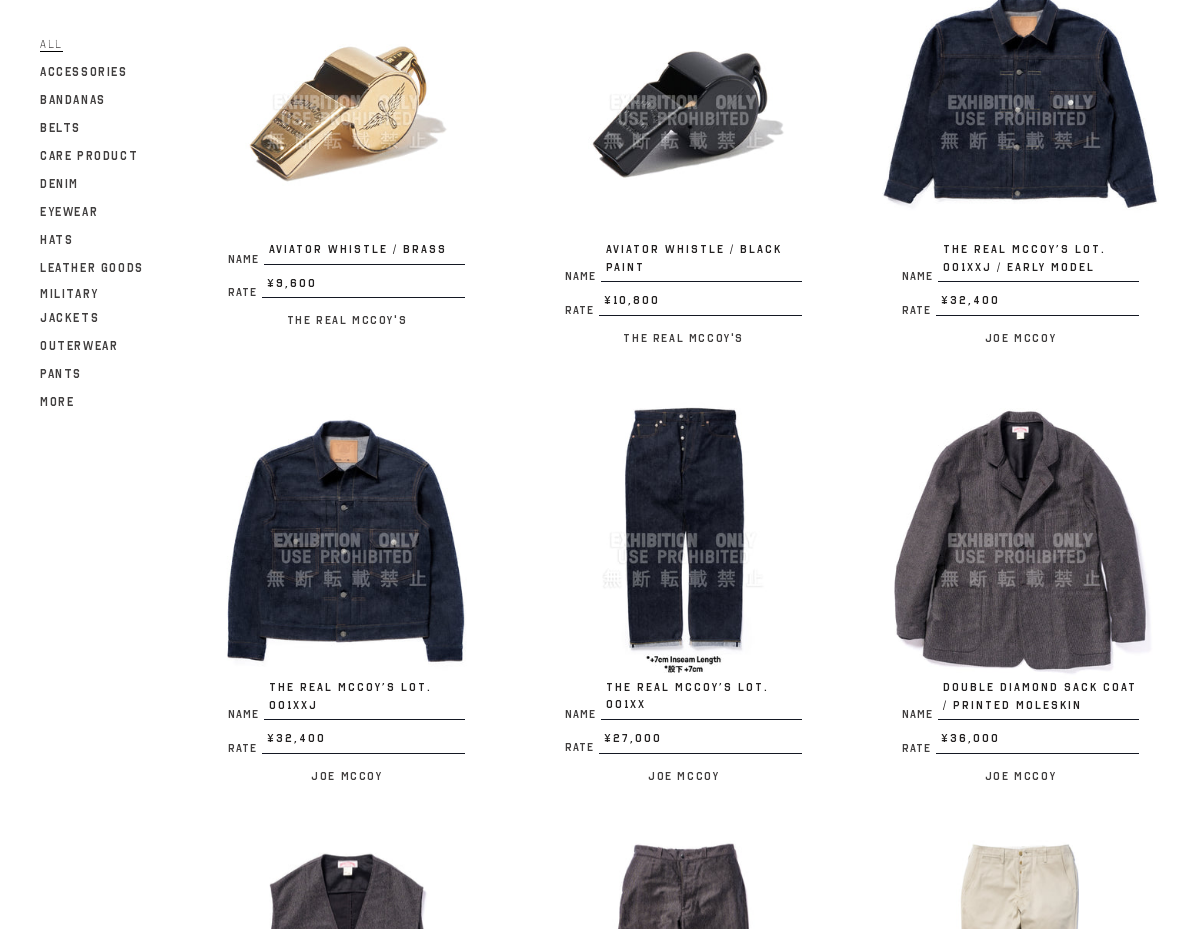 click at bounding box center (683, 540) 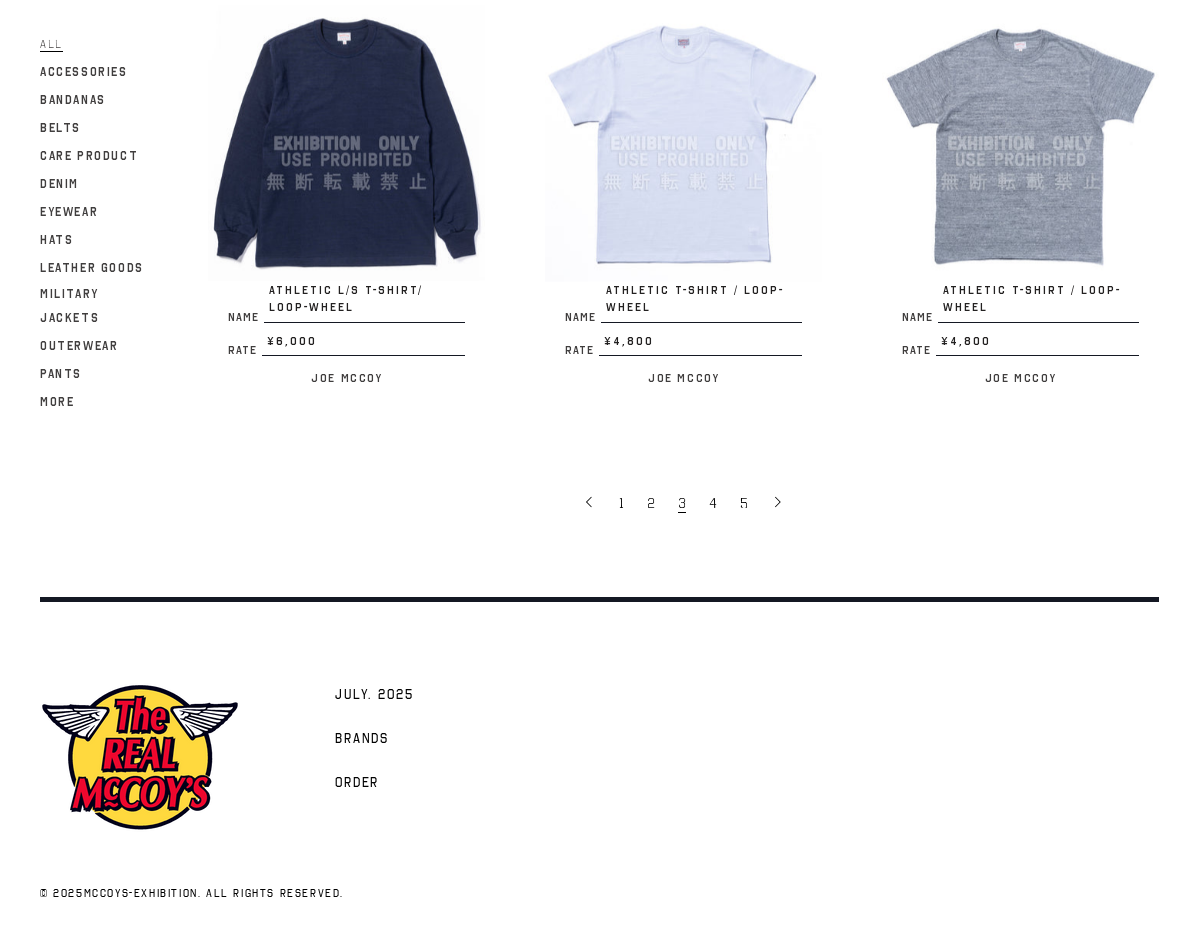 scroll, scrollTop: 3332, scrollLeft: 0, axis: vertical 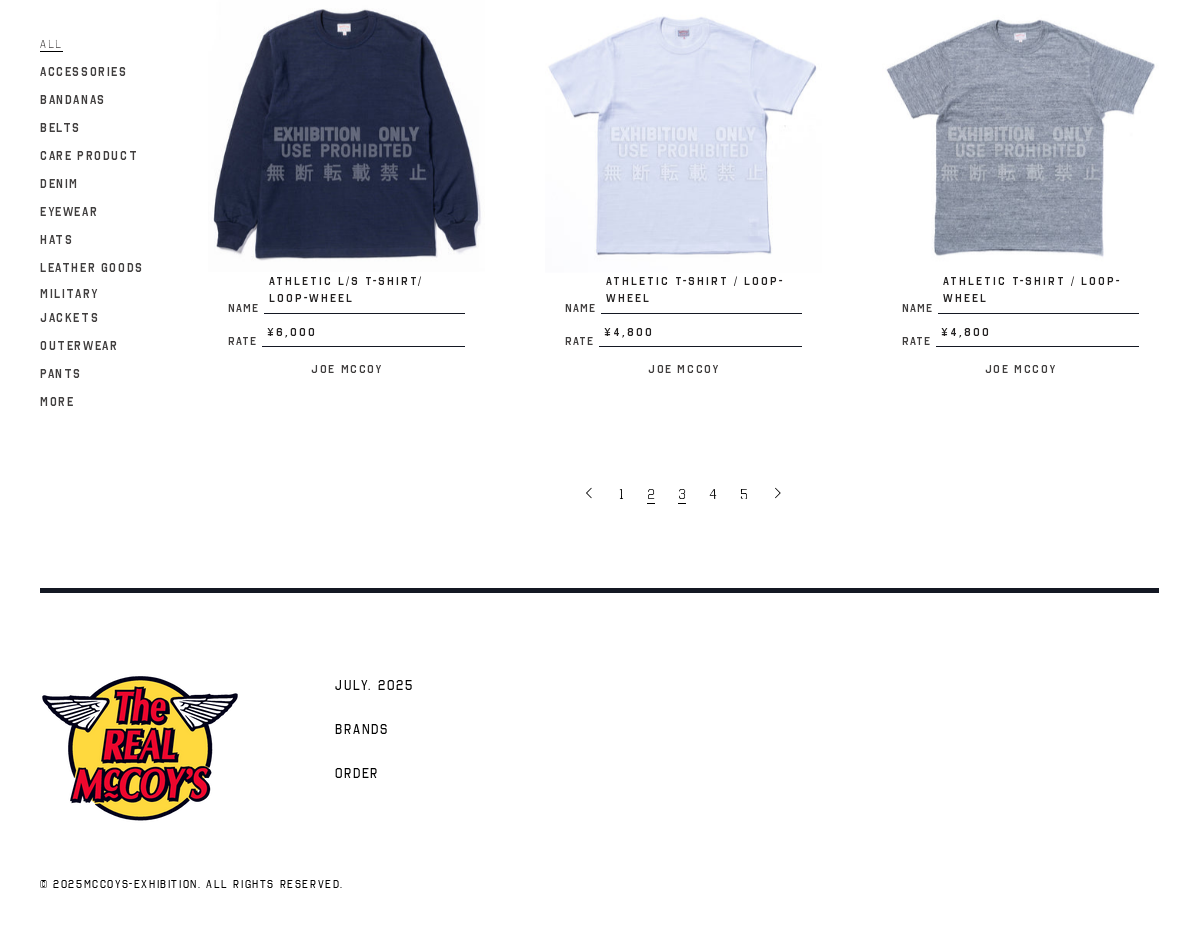click on "2" at bounding box center [651, 494] 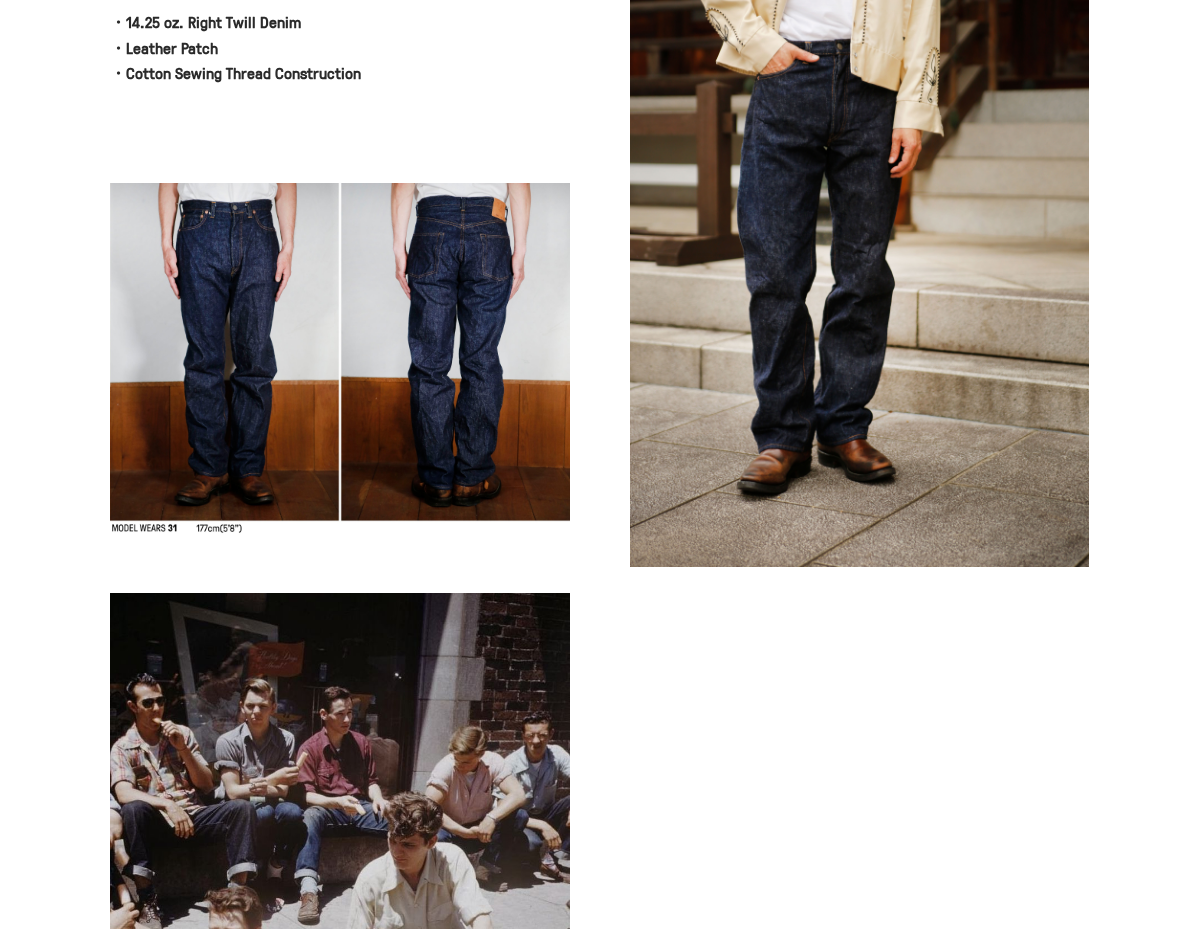 scroll, scrollTop: 1200, scrollLeft: 0, axis: vertical 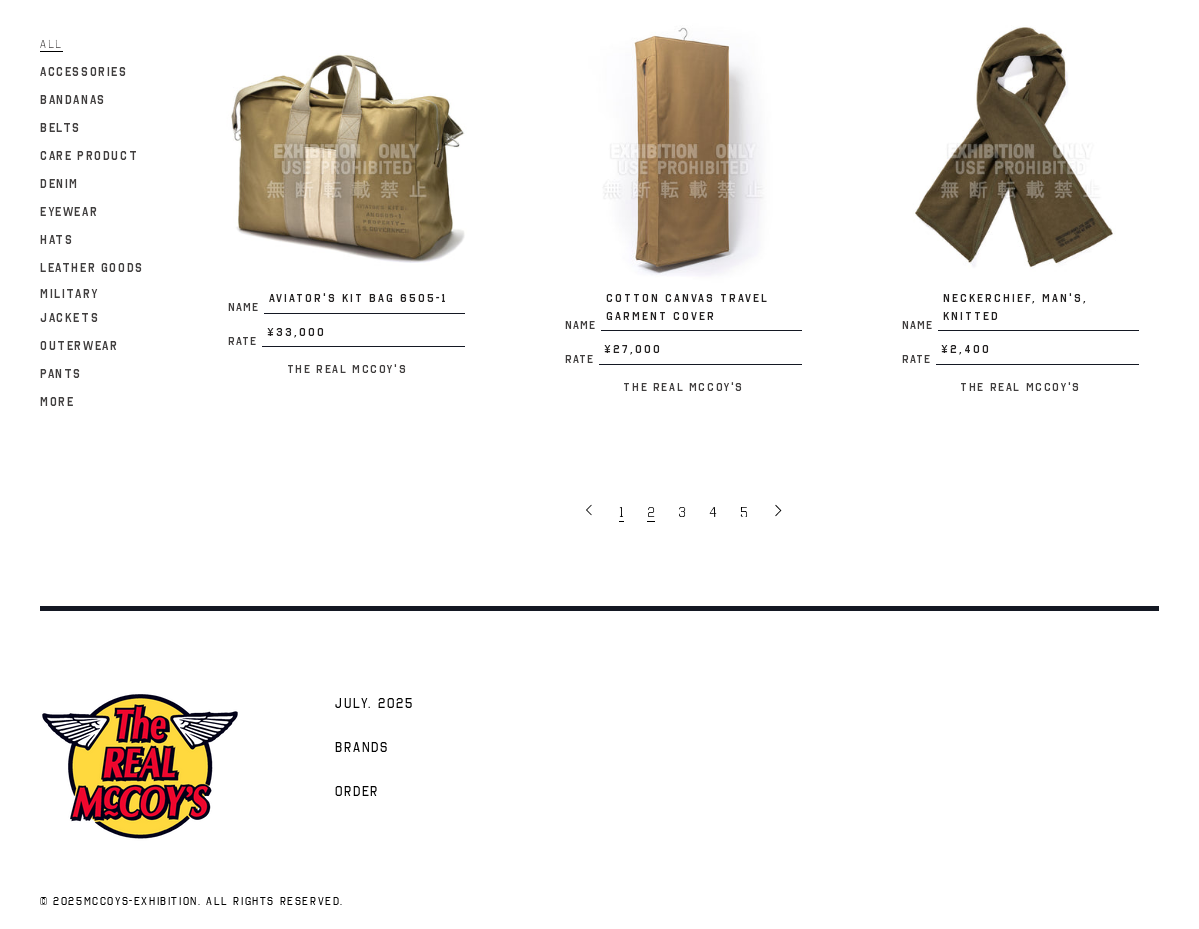 click on "1" at bounding box center [623, 511] 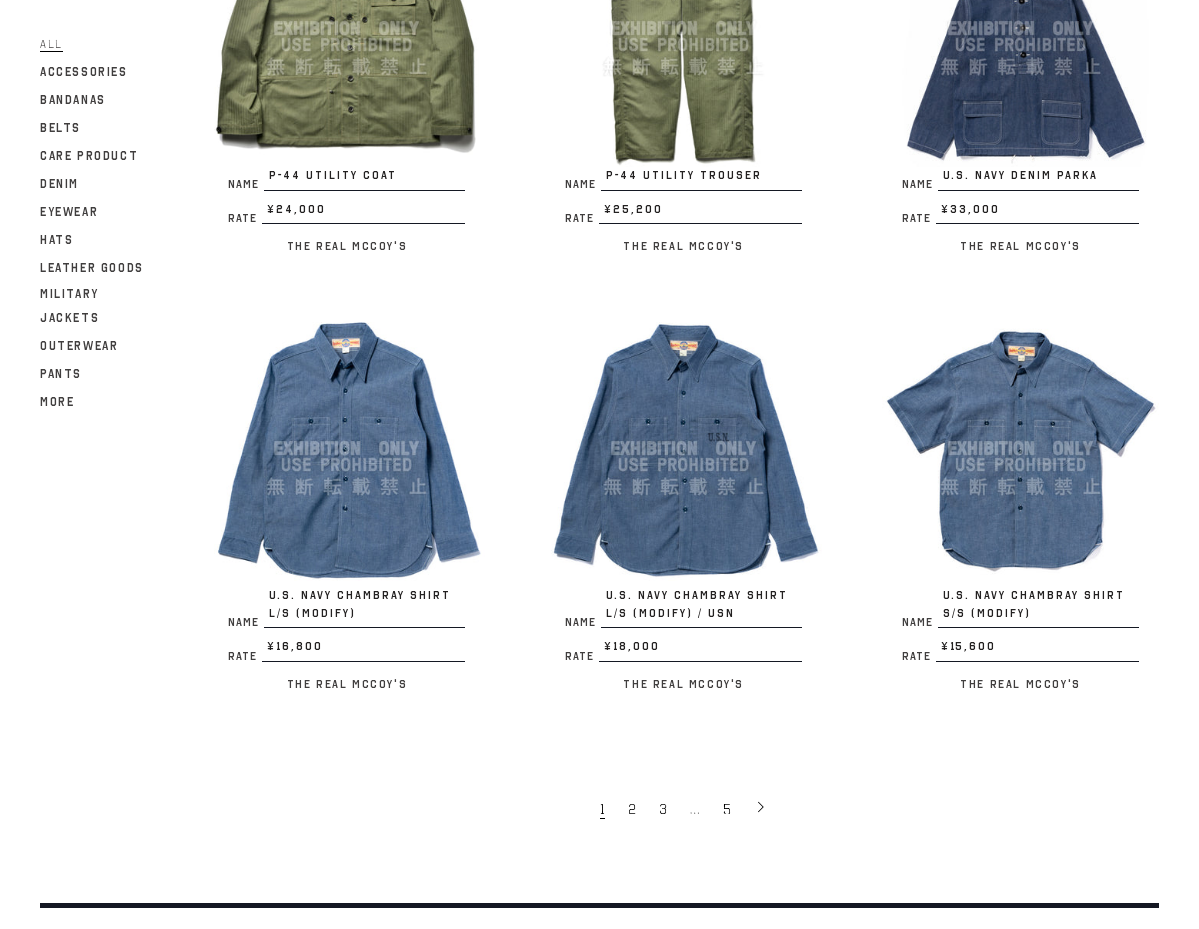 scroll, scrollTop: 3314, scrollLeft: 0, axis: vertical 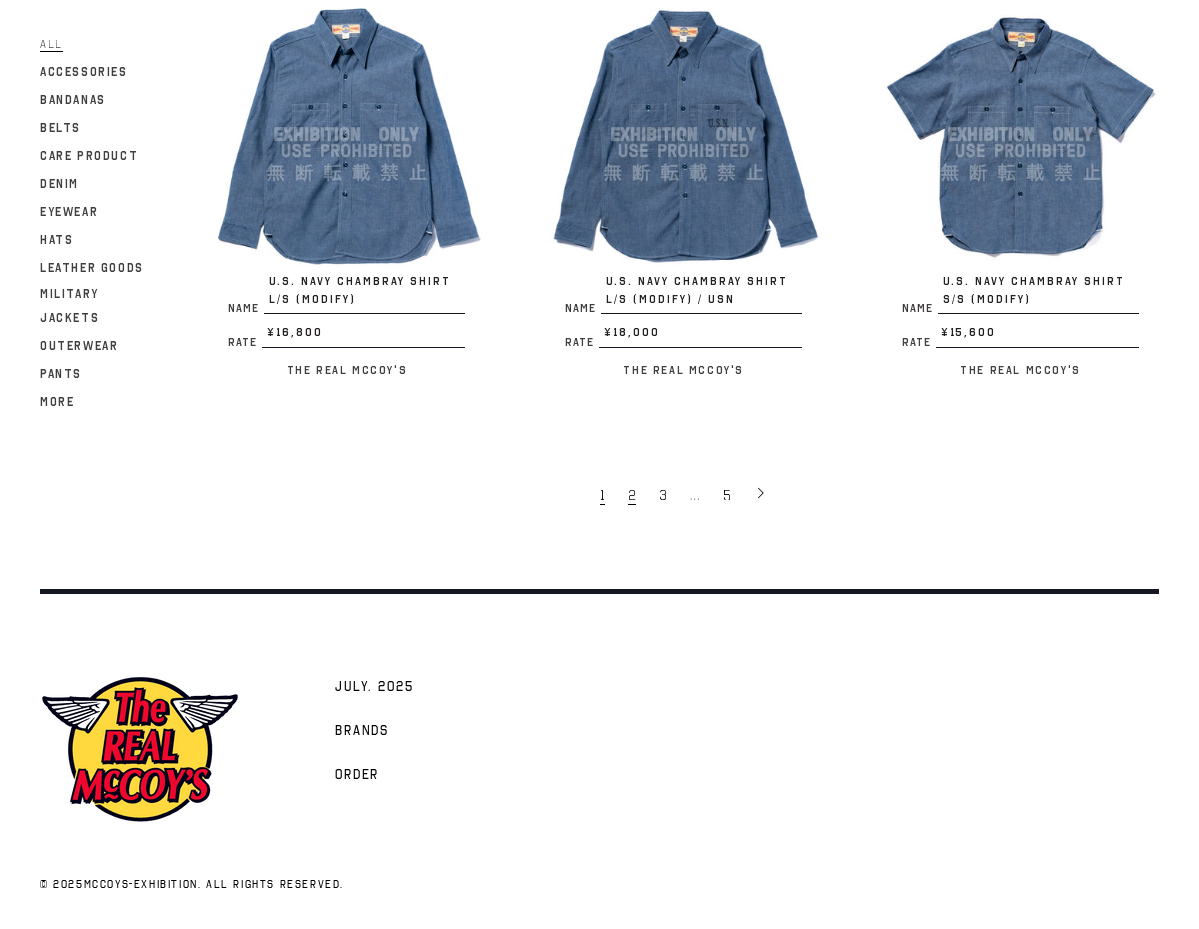 click on "2" at bounding box center [632, 495] 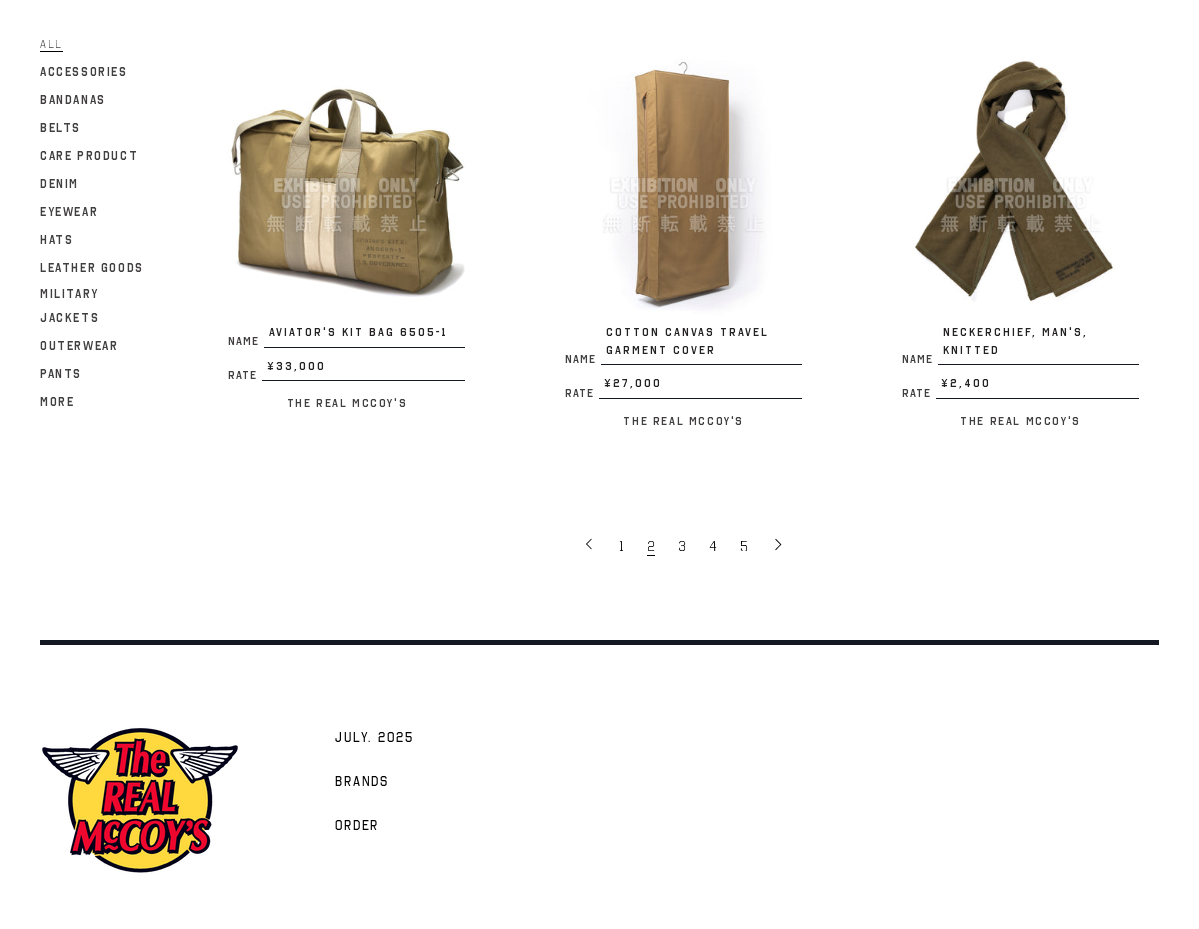 scroll, scrollTop: 3297, scrollLeft: 0, axis: vertical 